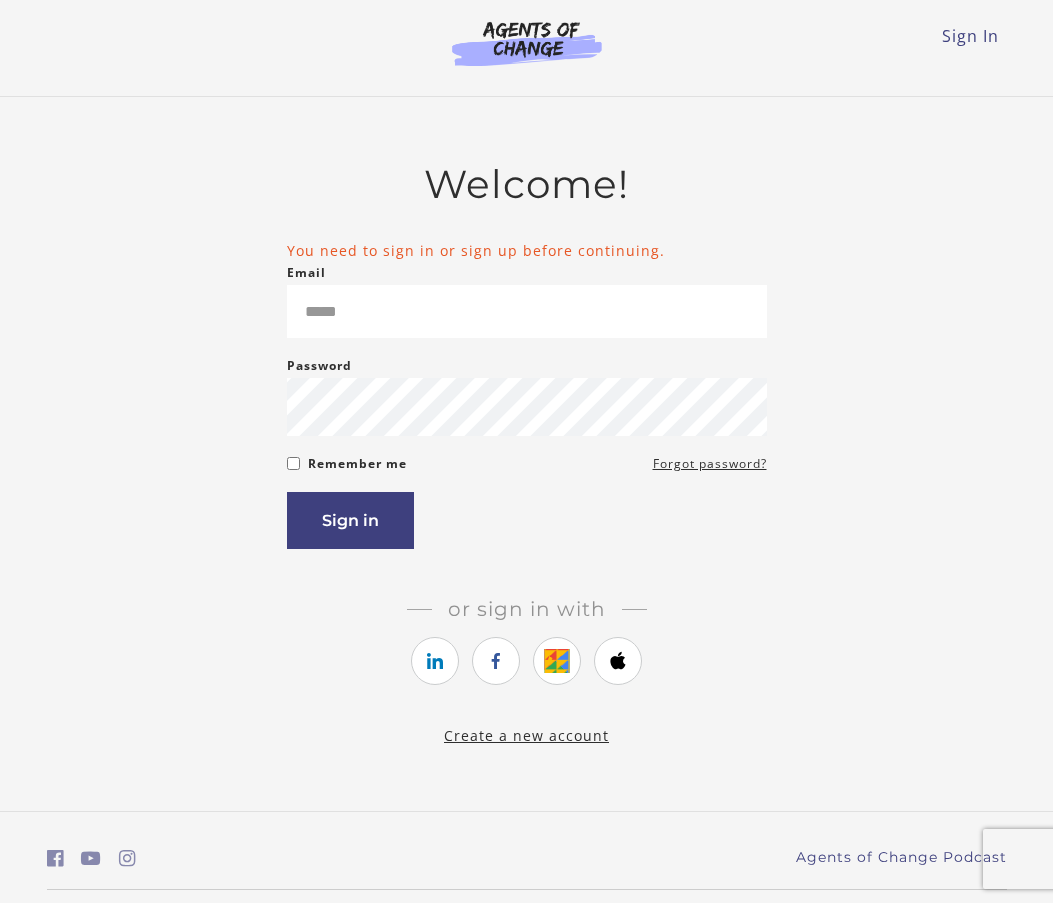 scroll, scrollTop: 0, scrollLeft: 0, axis: both 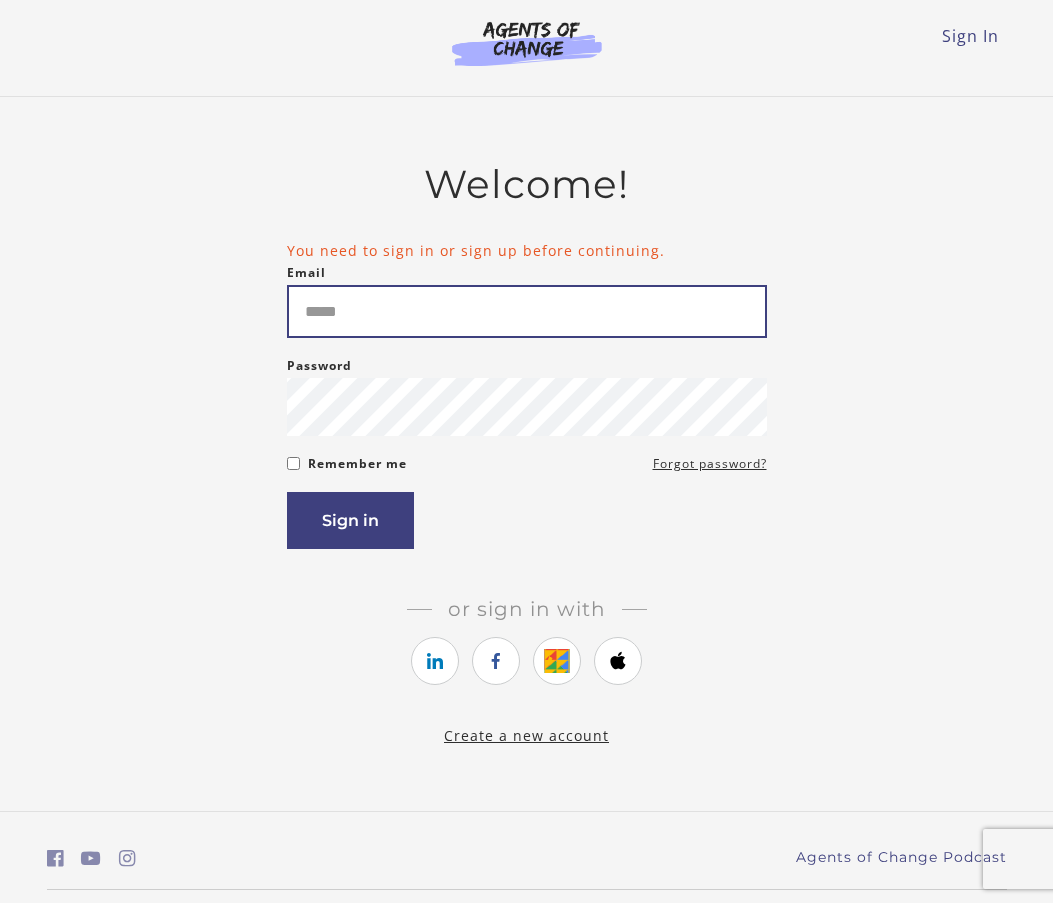 drag, startPoint x: 500, startPoint y: 287, endPoint x: 507, endPoint y: 319, distance: 32.75668 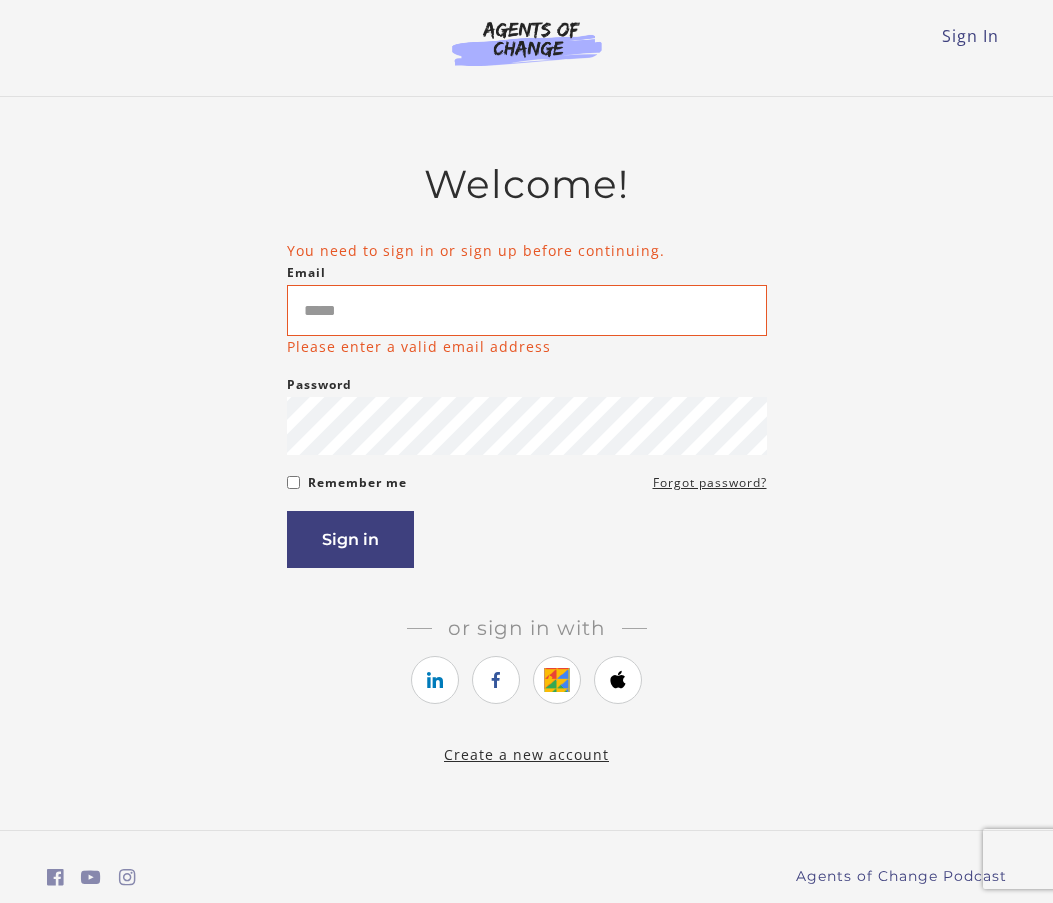 click on "You need to sign in or sign up before continuing.
Email
Please enter a valid email address
Password
Password must be at least 8 characters
Remember me
Forgot password?
If you are a human, ignore this field
Sign in" at bounding box center [527, 404] 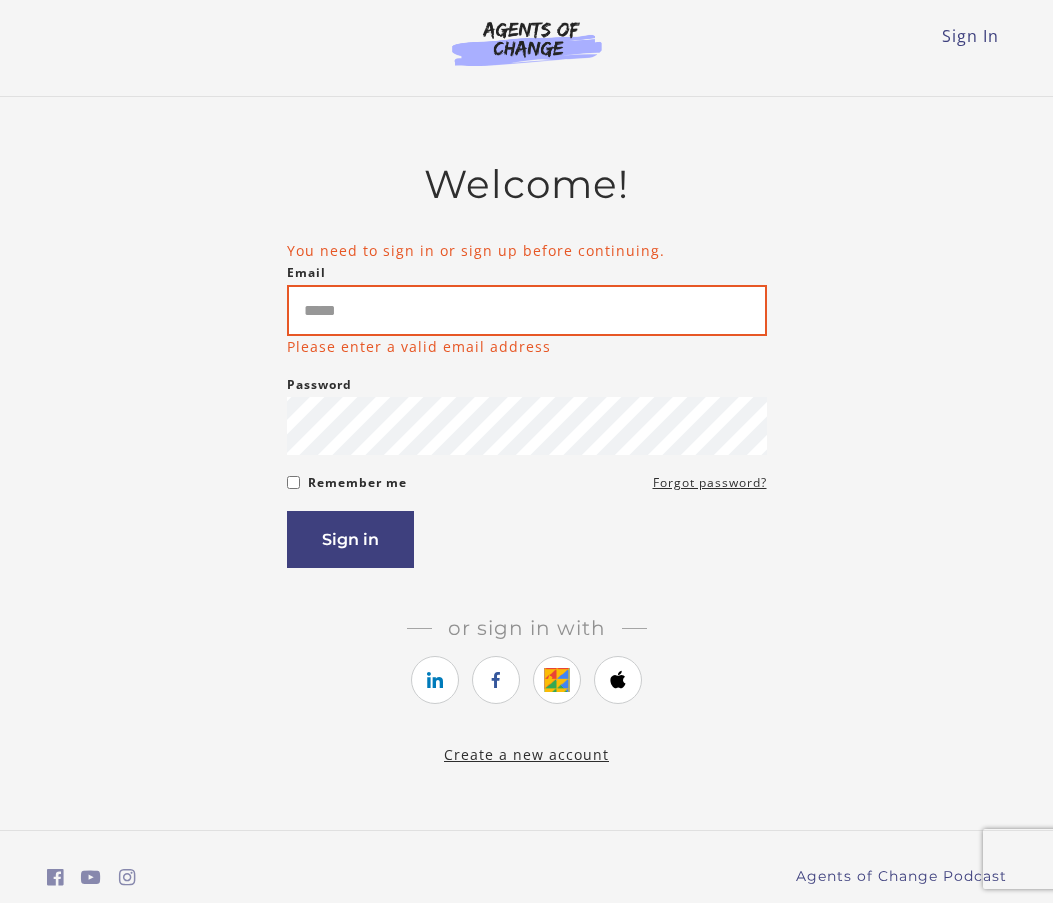 click on "Email" at bounding box center (527, 310) 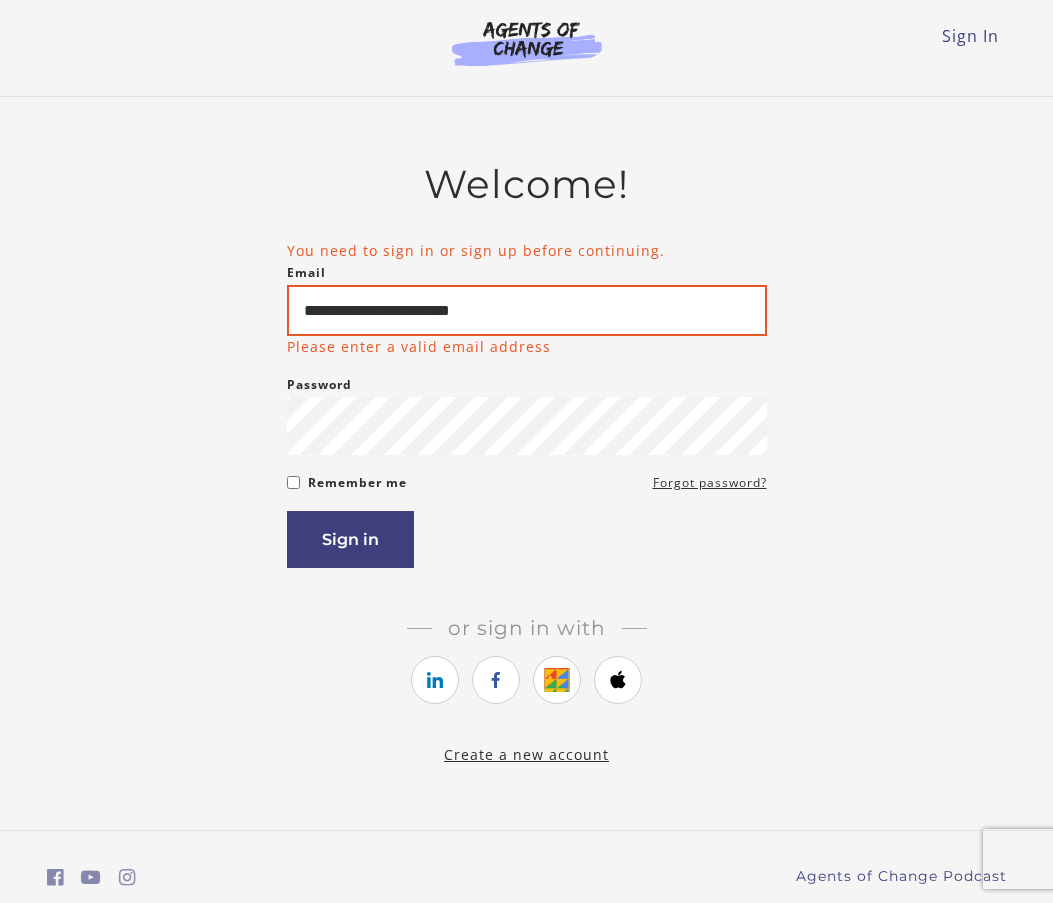 type on "**********" 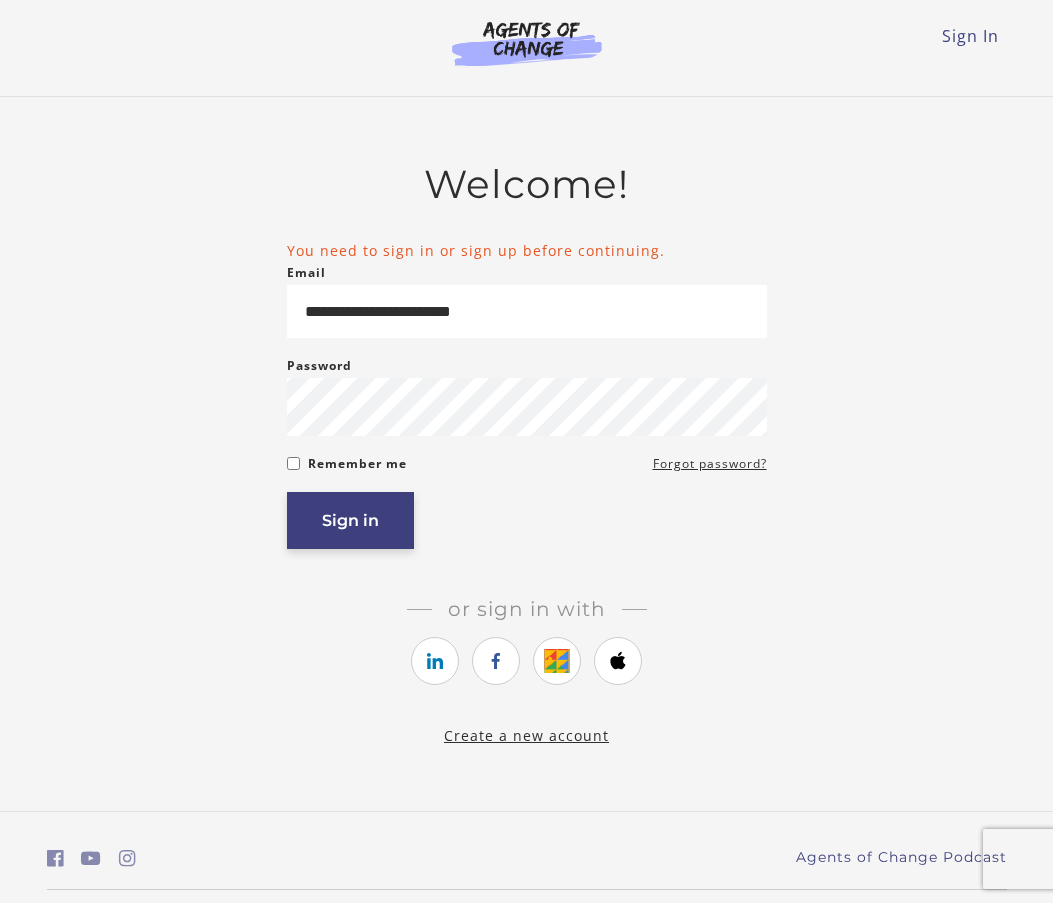 click on "Sign in" at bounding box center (350, 520) 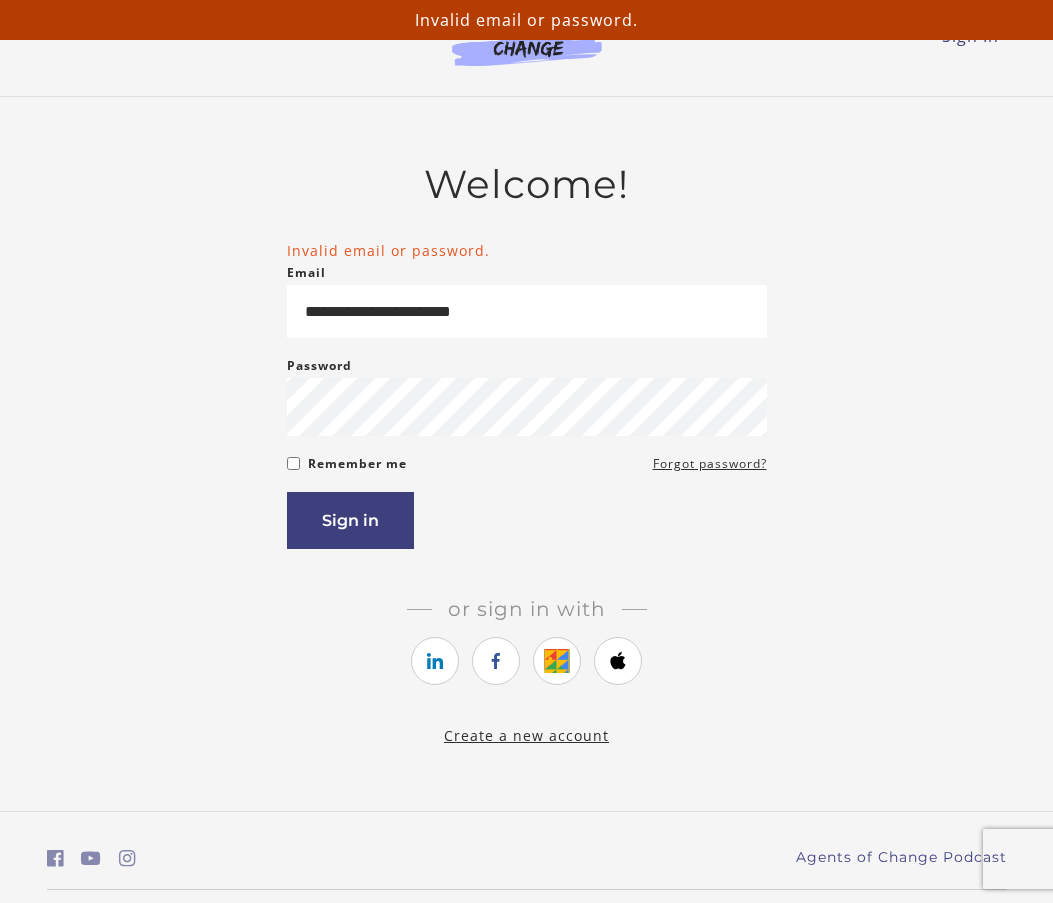 scroll, scrollTop: 0, scrollLeft: 0, axis: both 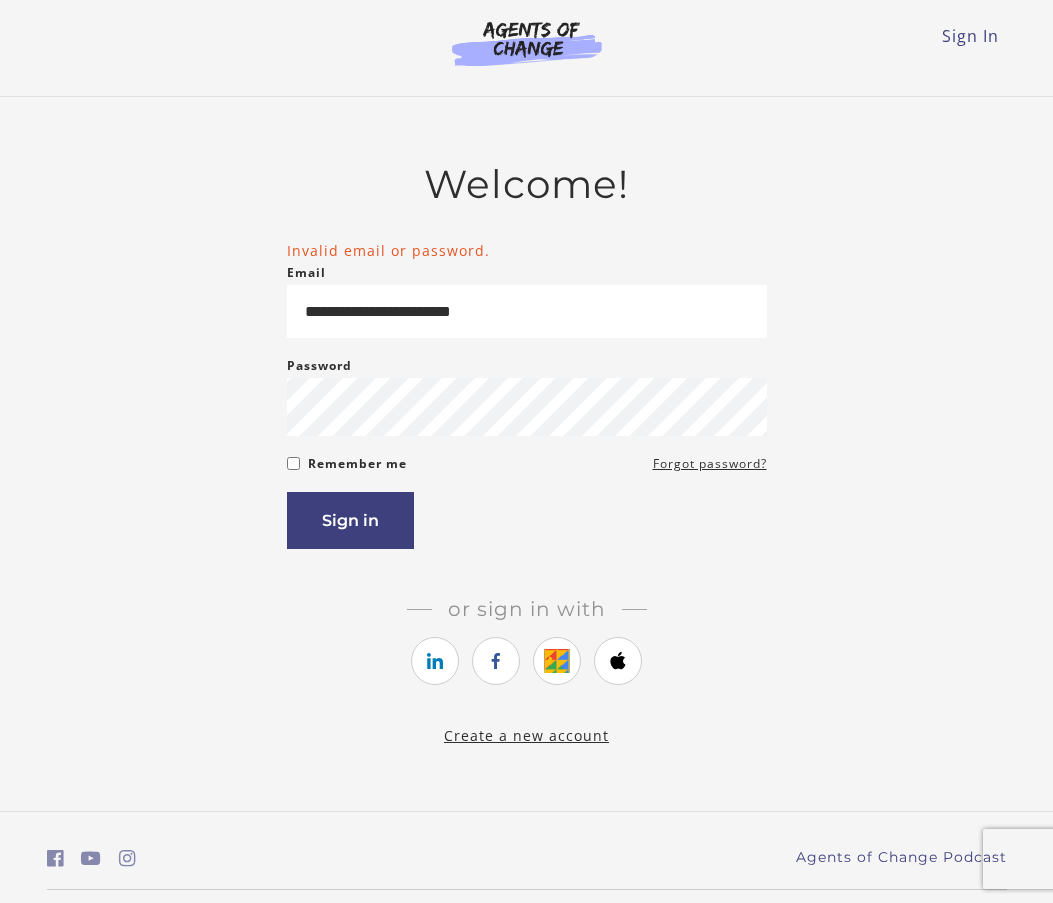 click on "Remember me" at bounding box center [357, 464] 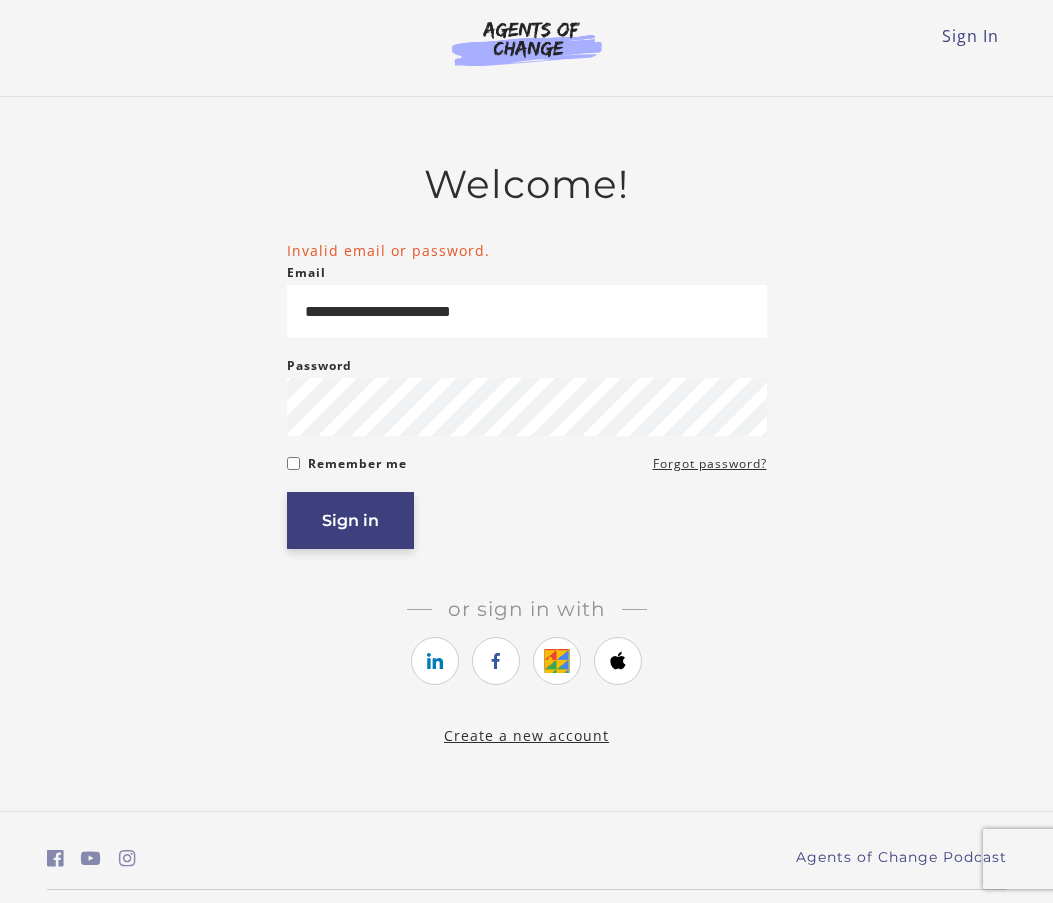 click on "Sign in" at bounding box center [350, 520] 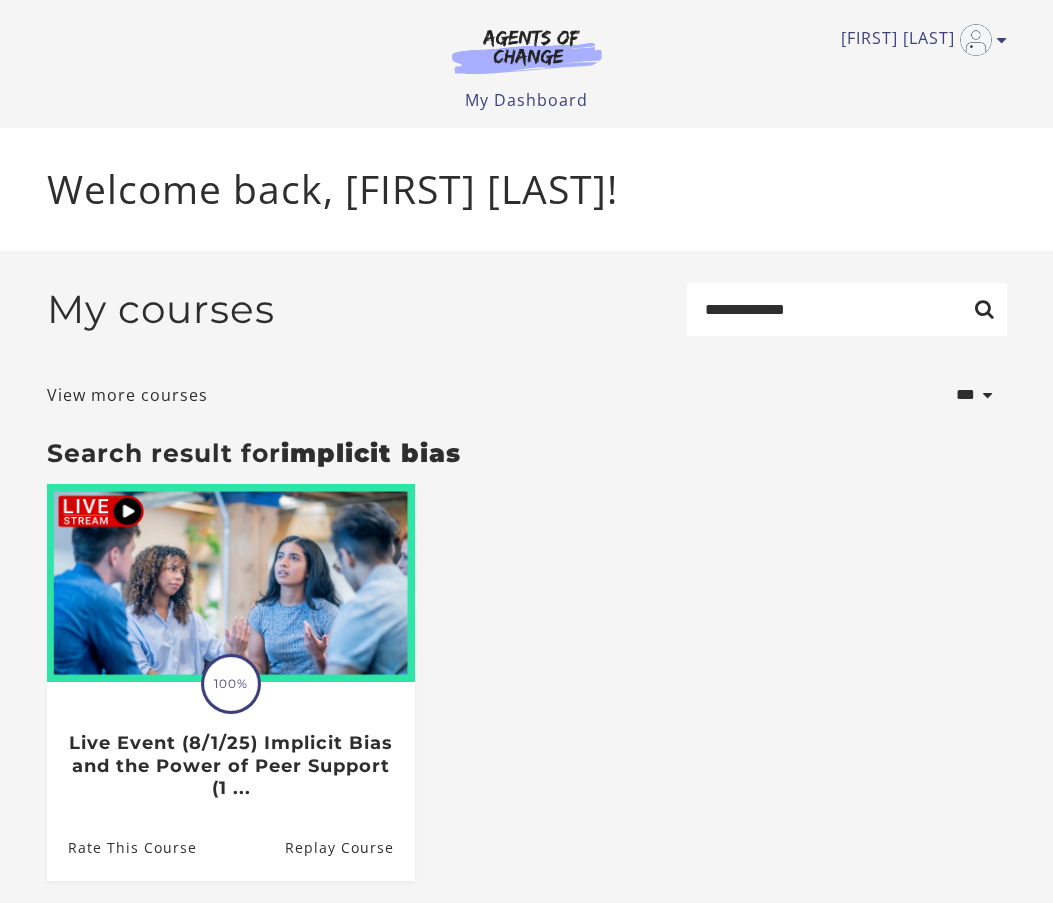 scroll, scrollTop: 0, scrollLeft: 0, axis: both 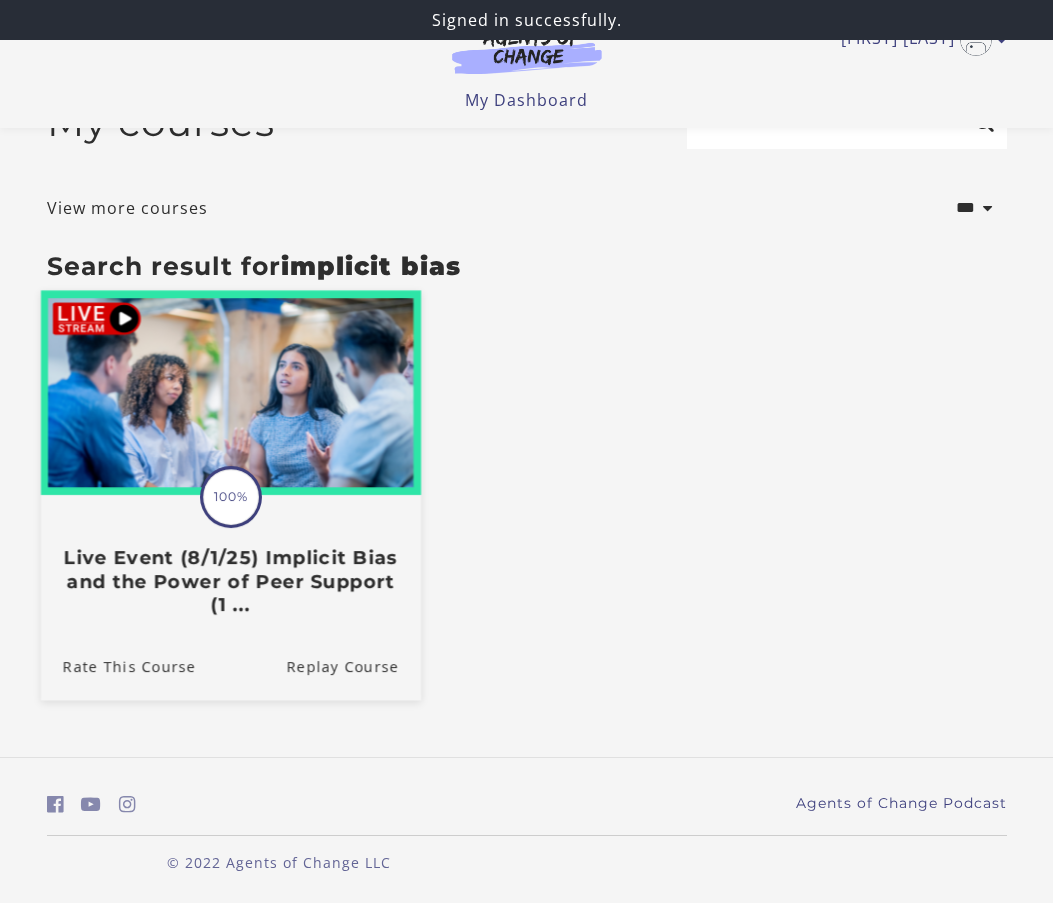 click on "Live Event (8/1/25) Implicit Bias and the Power of Peer Support (1 ..." at bounding box center (230, 581) 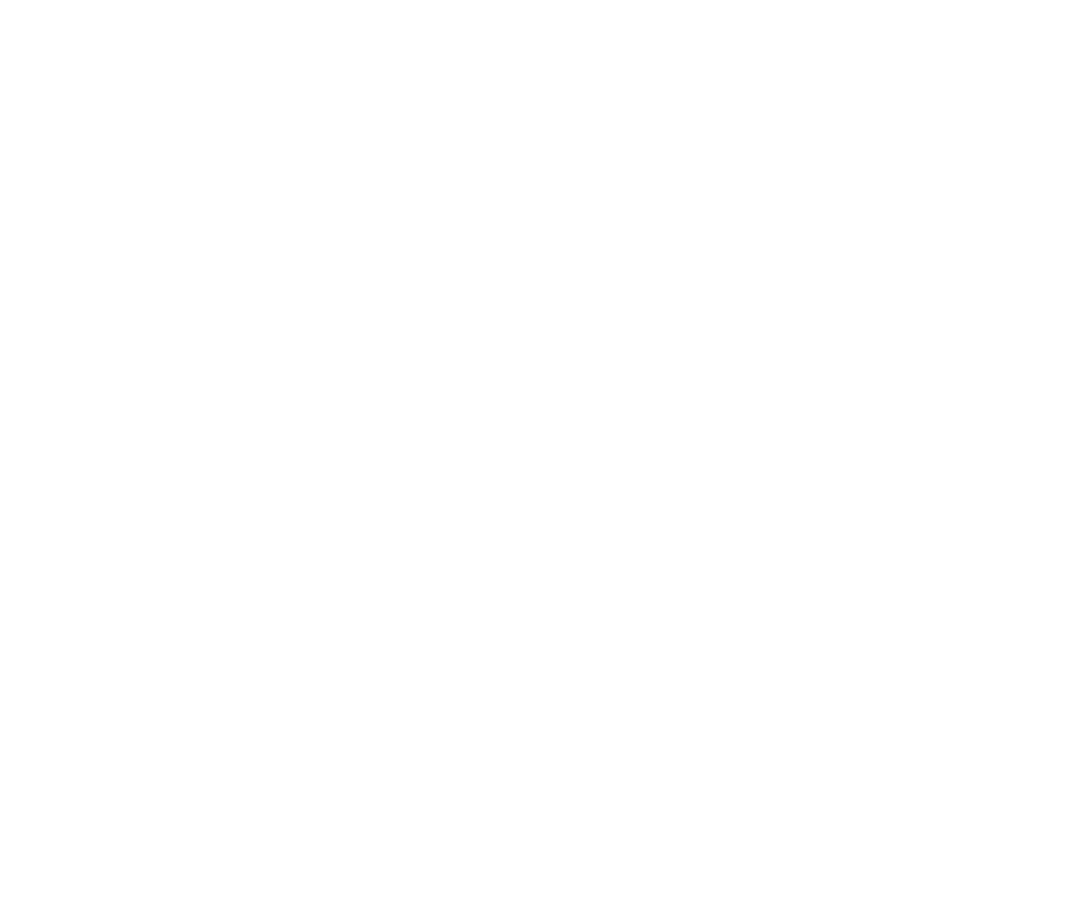 scroll, scrollTop: 0, scrollLeft: 0, axis: both 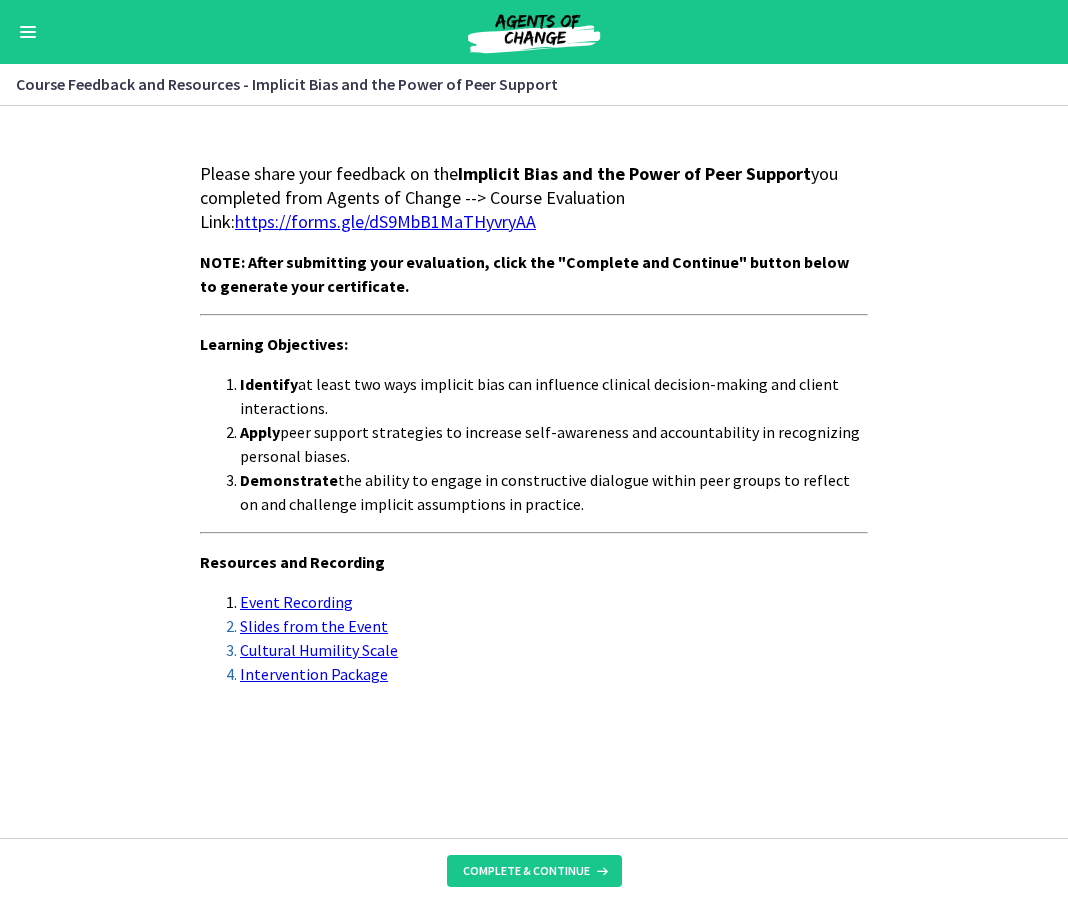 click on "https://forms.gle/dS9MbB1MaTHyvryAA" at bounding box center [385, 221] 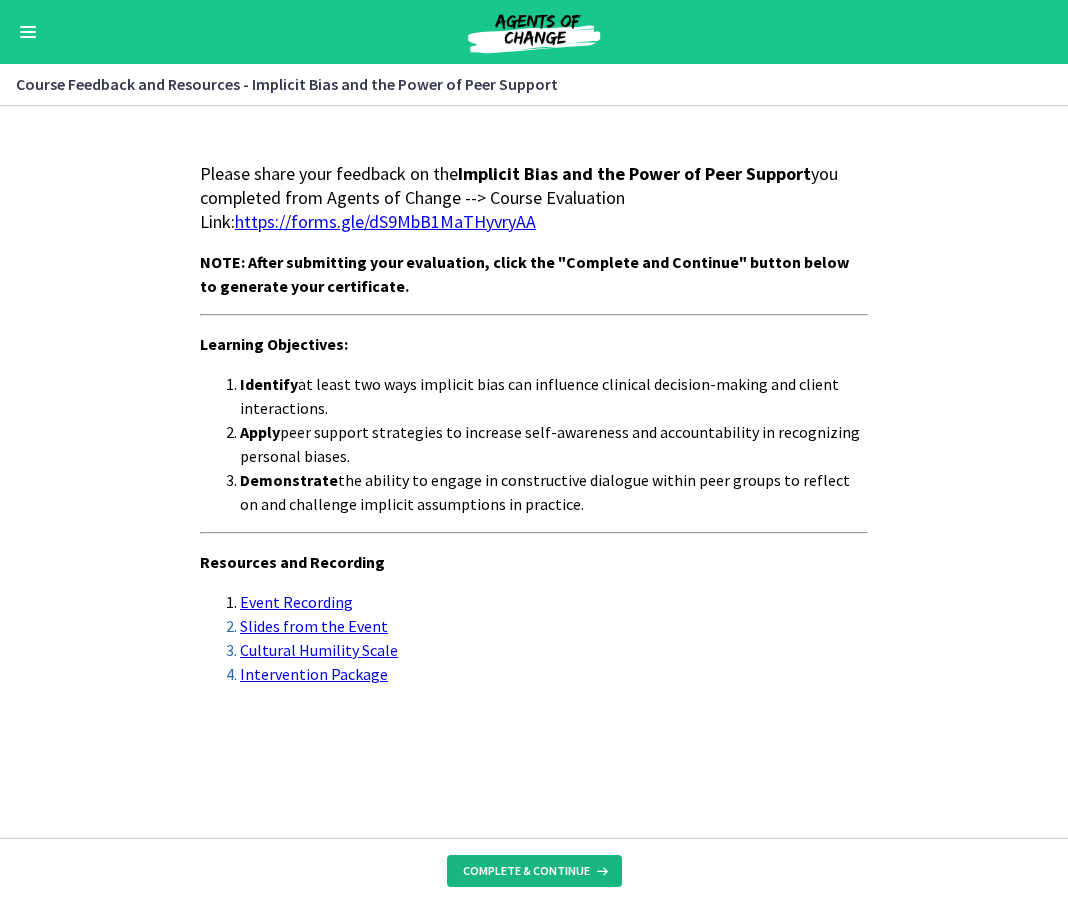 click on "Complete & continue" at bounding box center [526, 871] 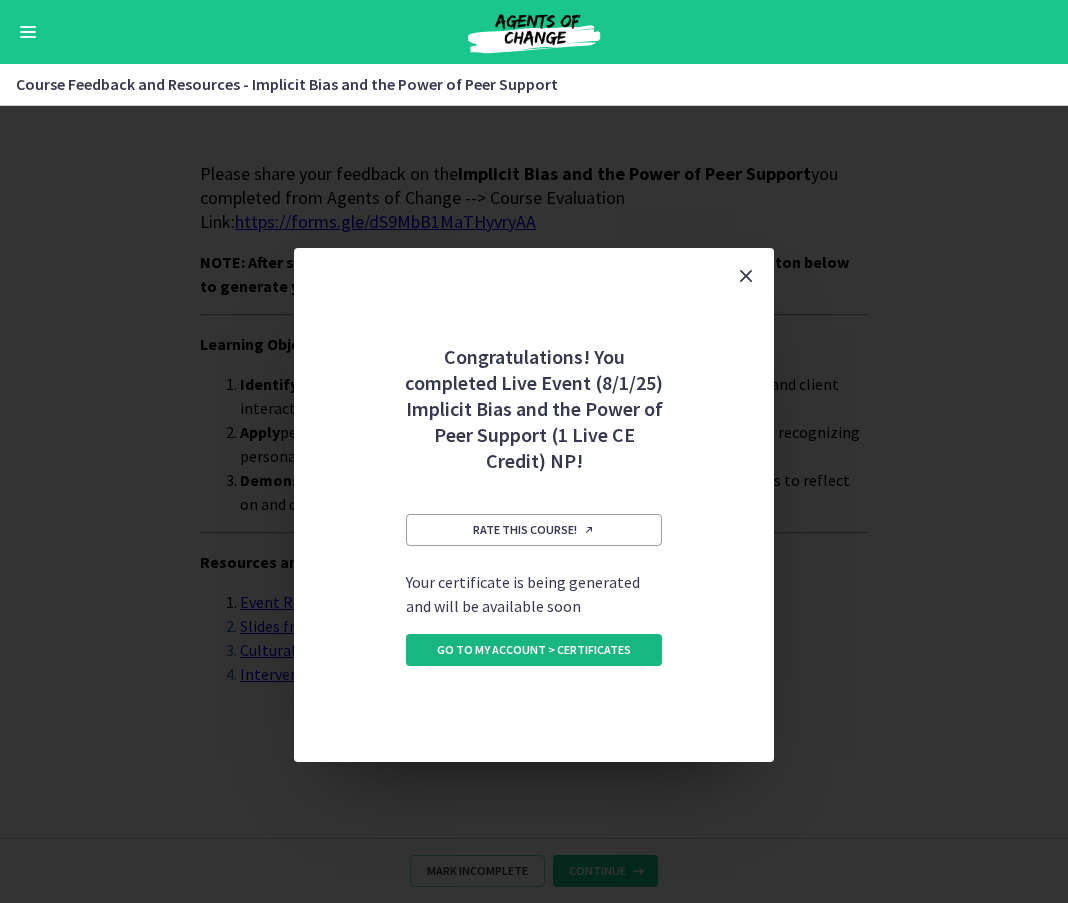 click on "Go to My Account > Certificates" at bounding box center (534, 650) 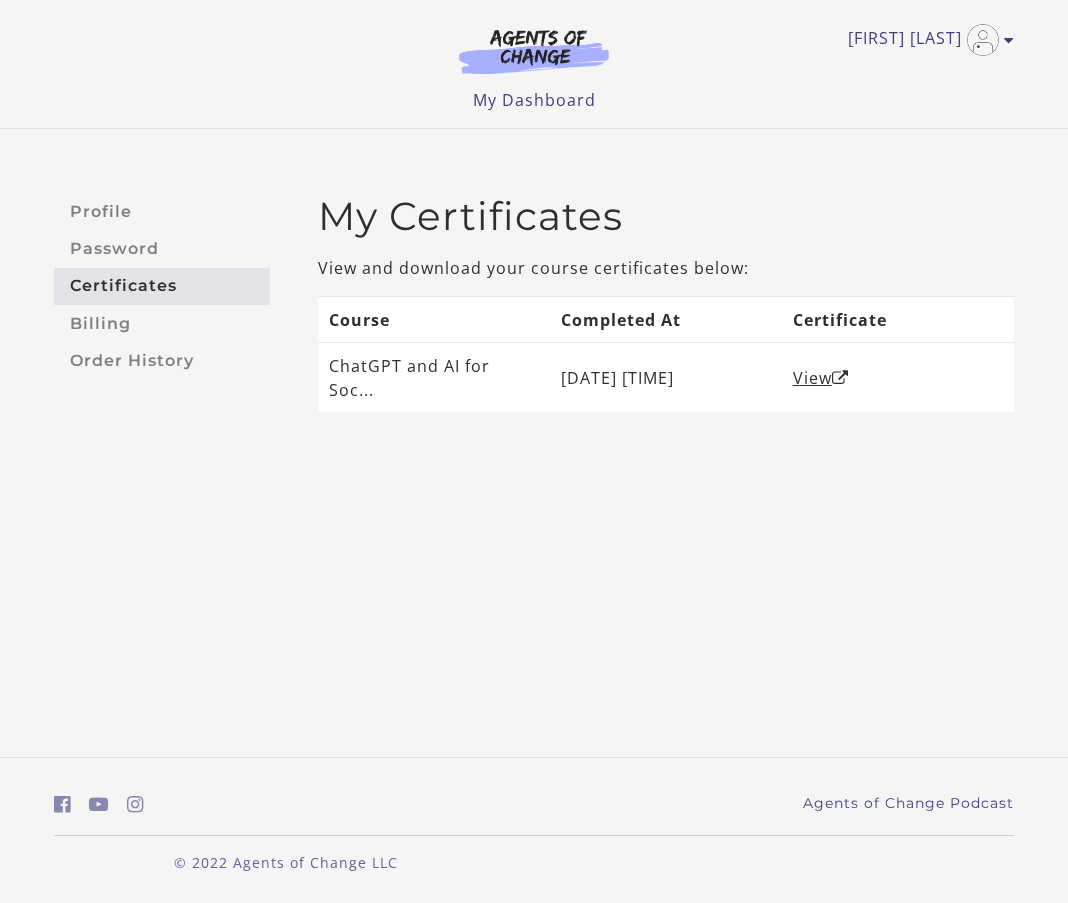 scroll, scrollTop: 0, scrollLeft: 0, axis: both 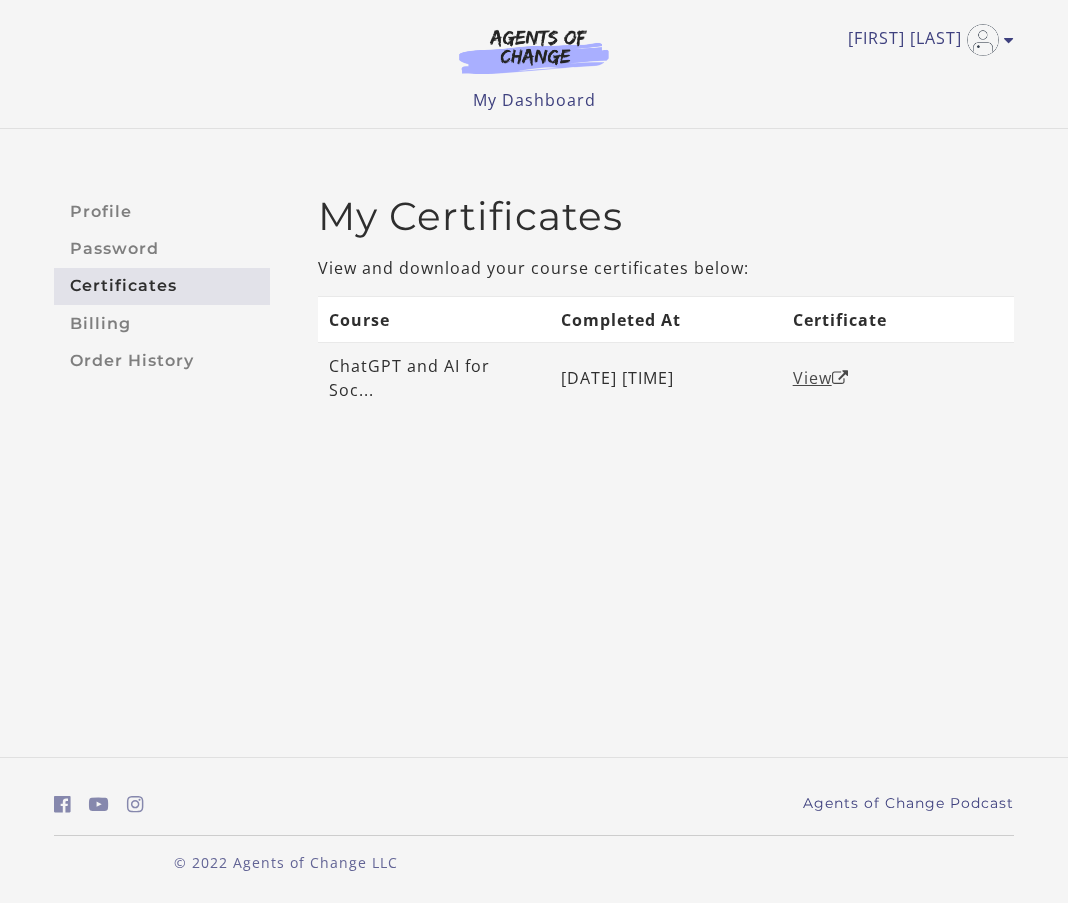 click on "View" at bounding box center (821, 378) 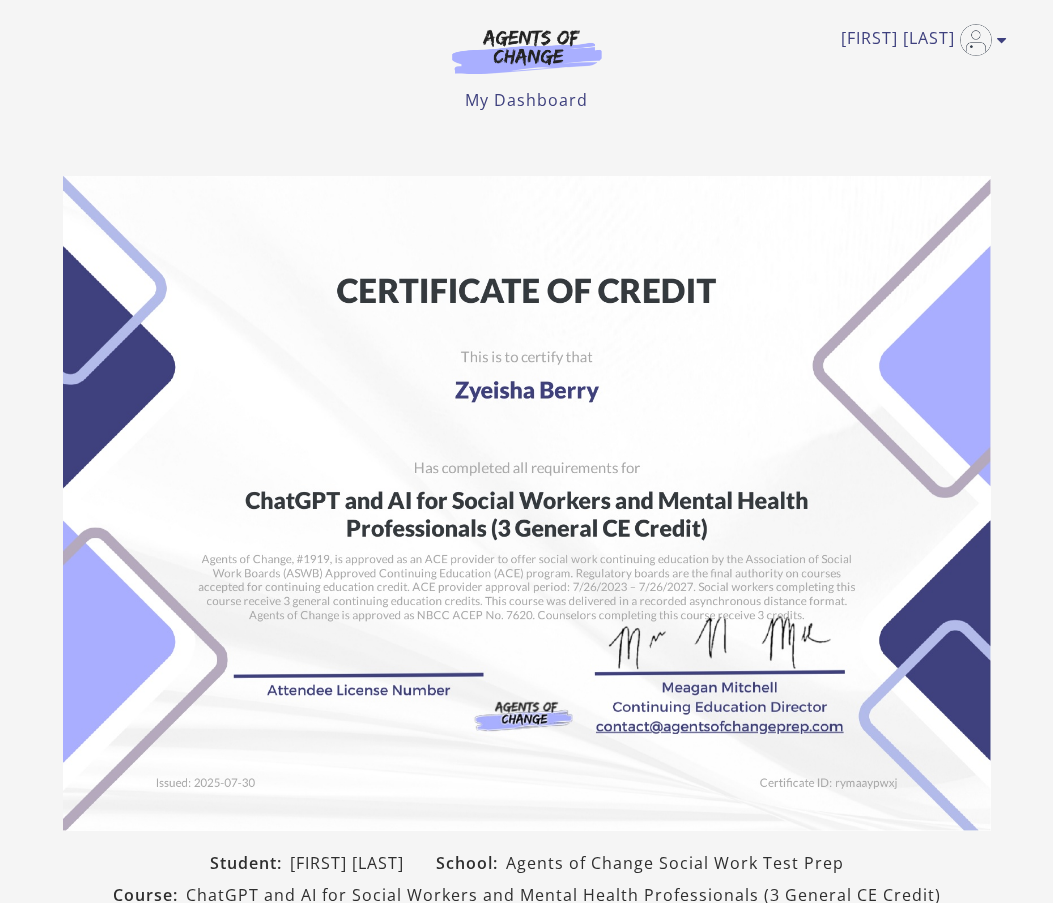 scroll, scrollTop: 0, scrollLeft: 0, axis: both 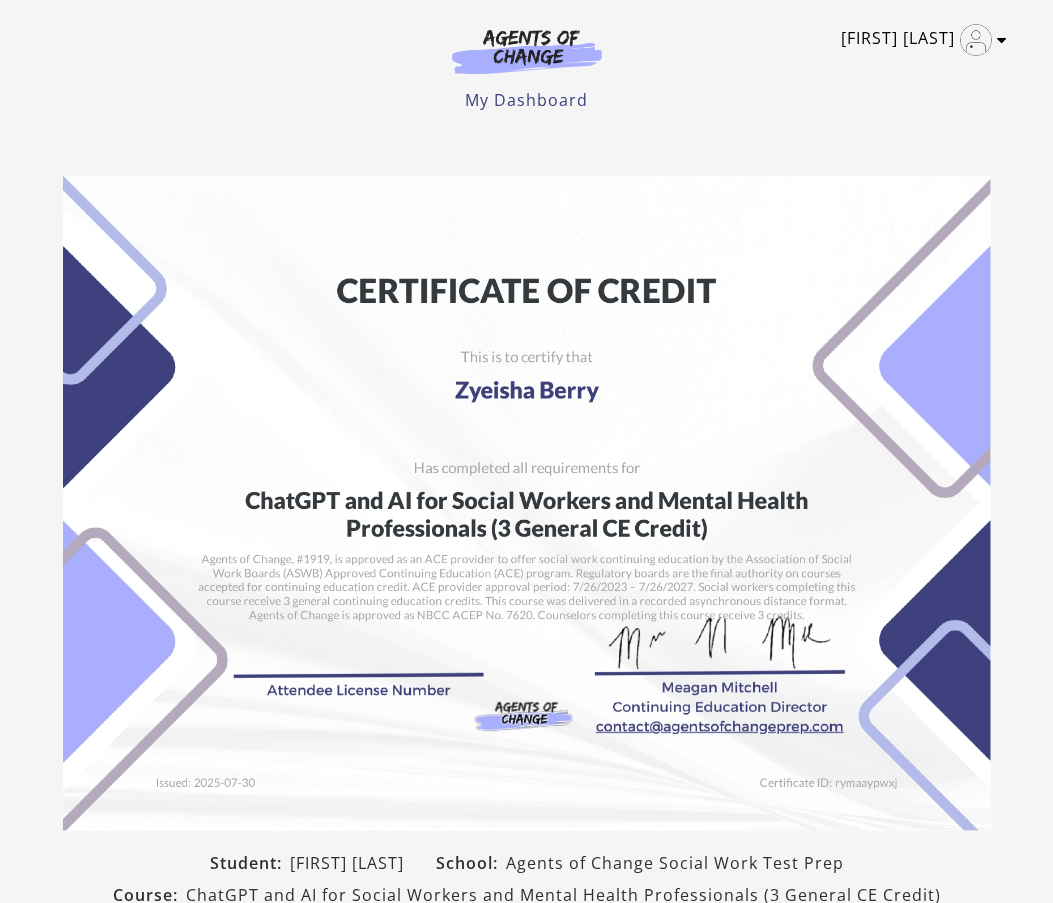 click on "[FIRST] [LAST]" at bounding box center [919, 40] 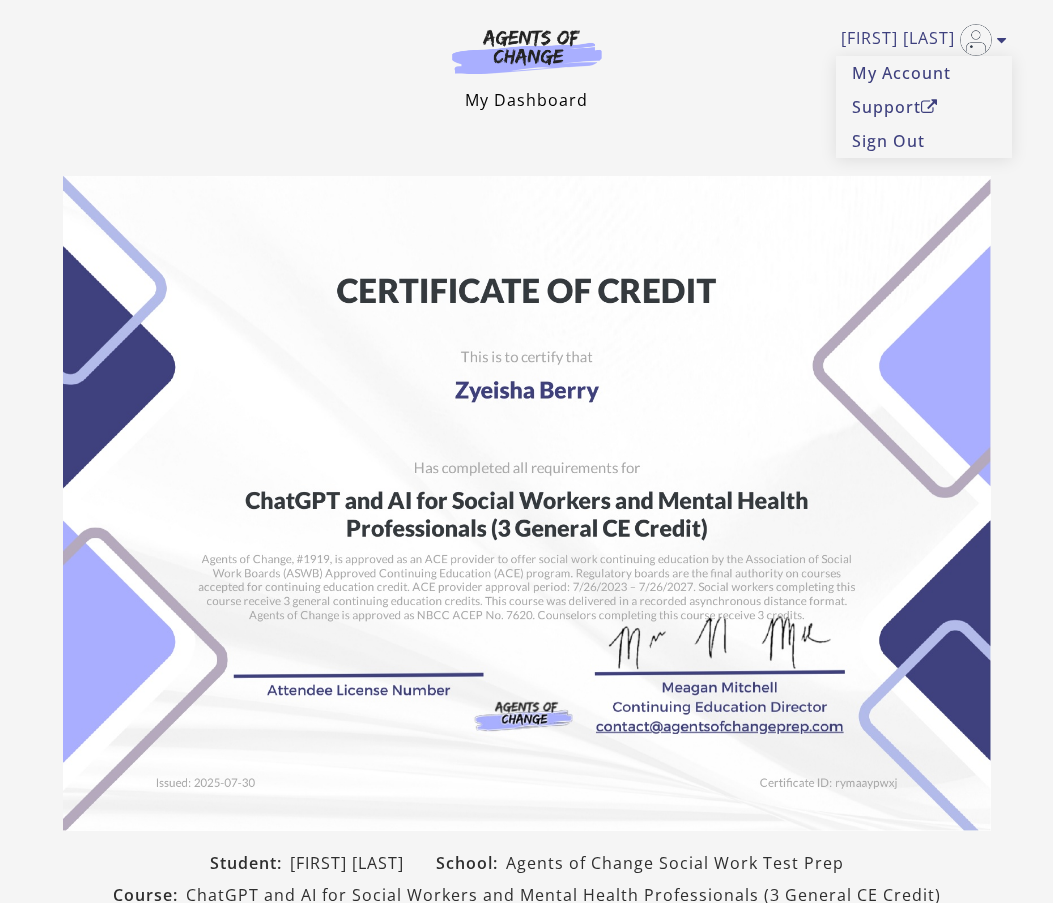 click on "My Dashboard" at bounding box center [526, 100] 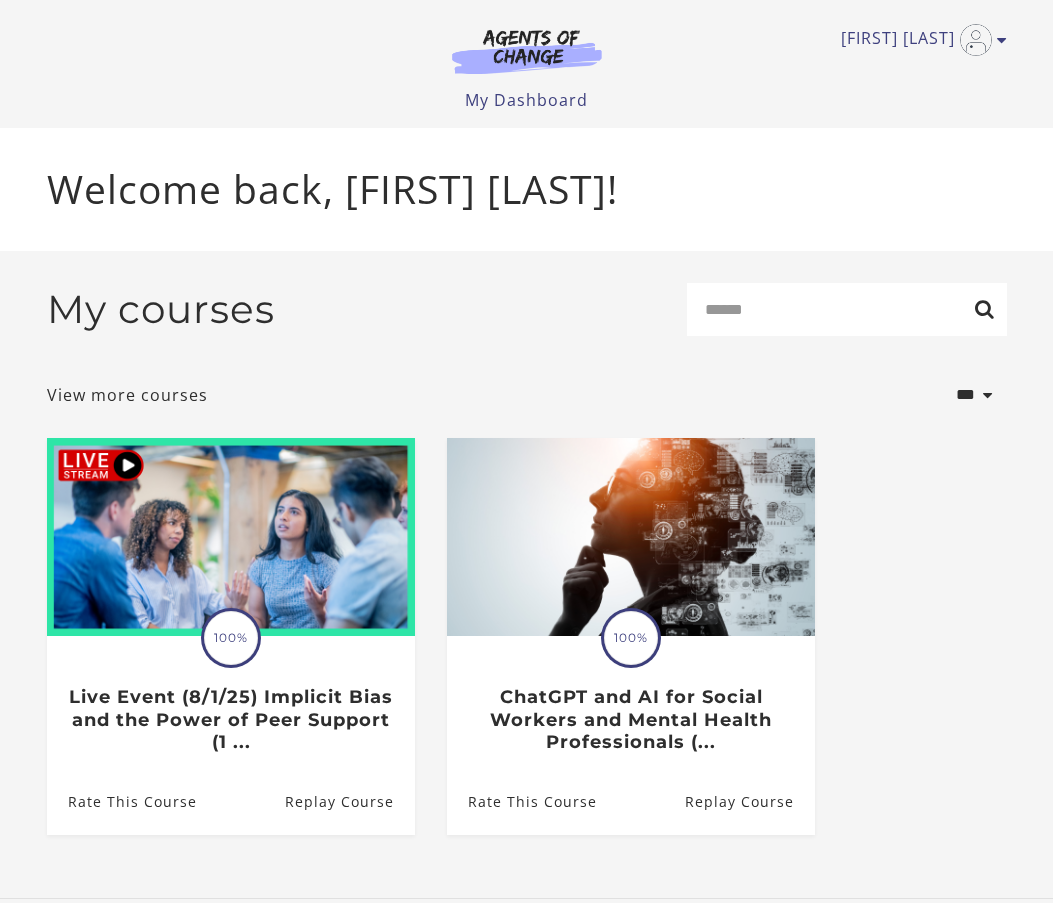 scroll, scrollTop: 0, scrollLeft: 0, axis: both 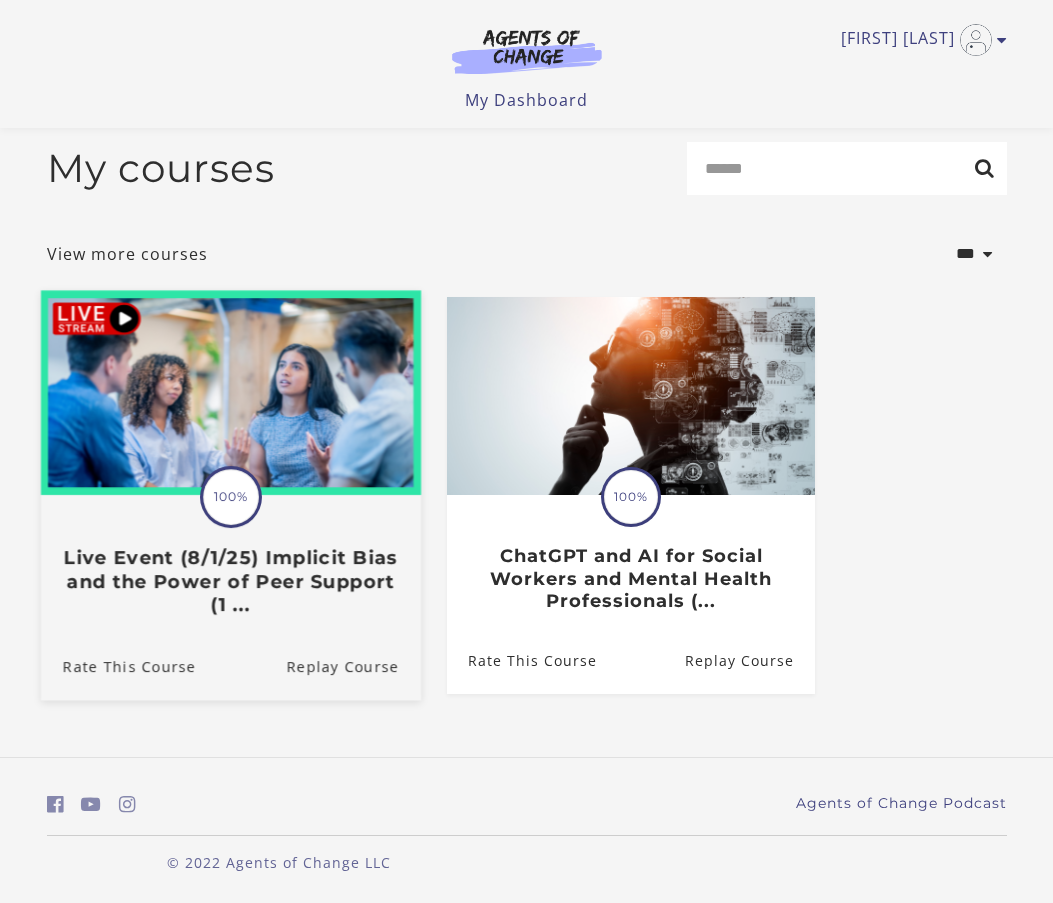click on "Live Event (8/1/25) Implicit Bias and the Power of Peer Support (1 ..." at bounding box center [230, 581] 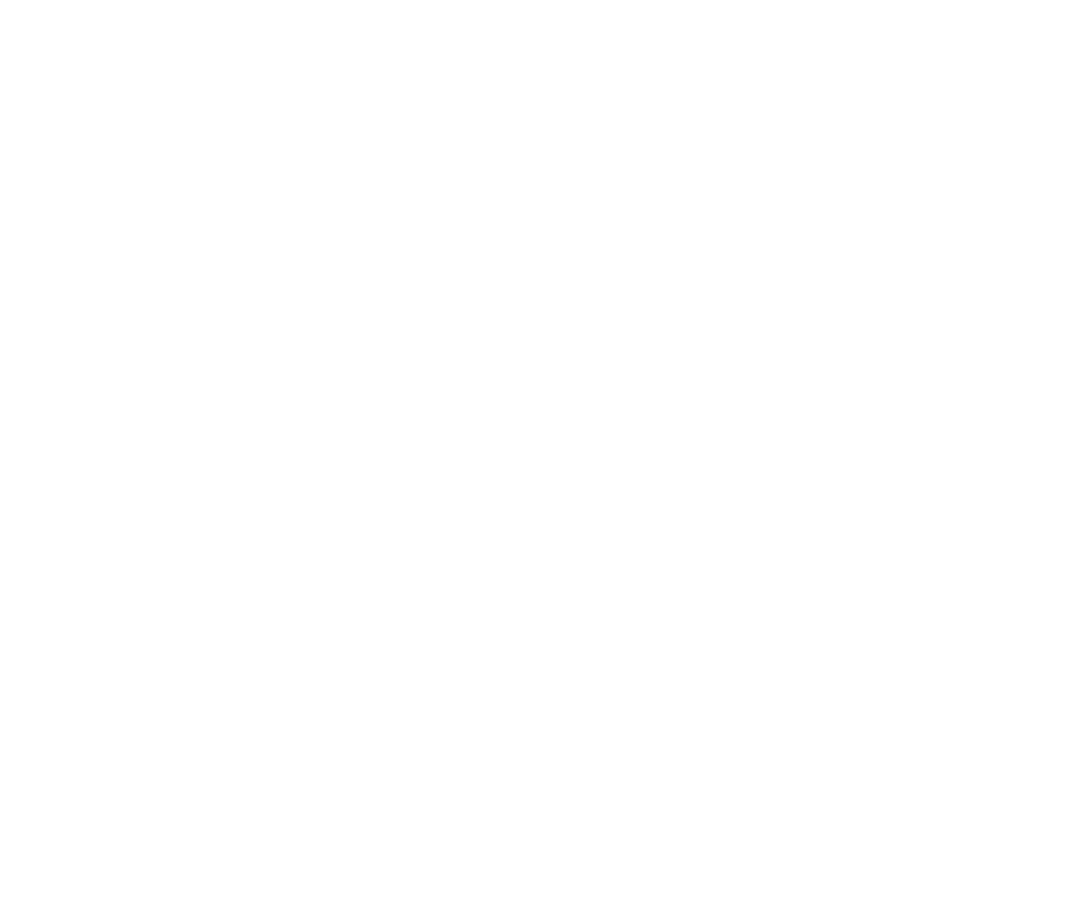 scroll, scrollTop: 0, scrollLeft: 0, axis: both 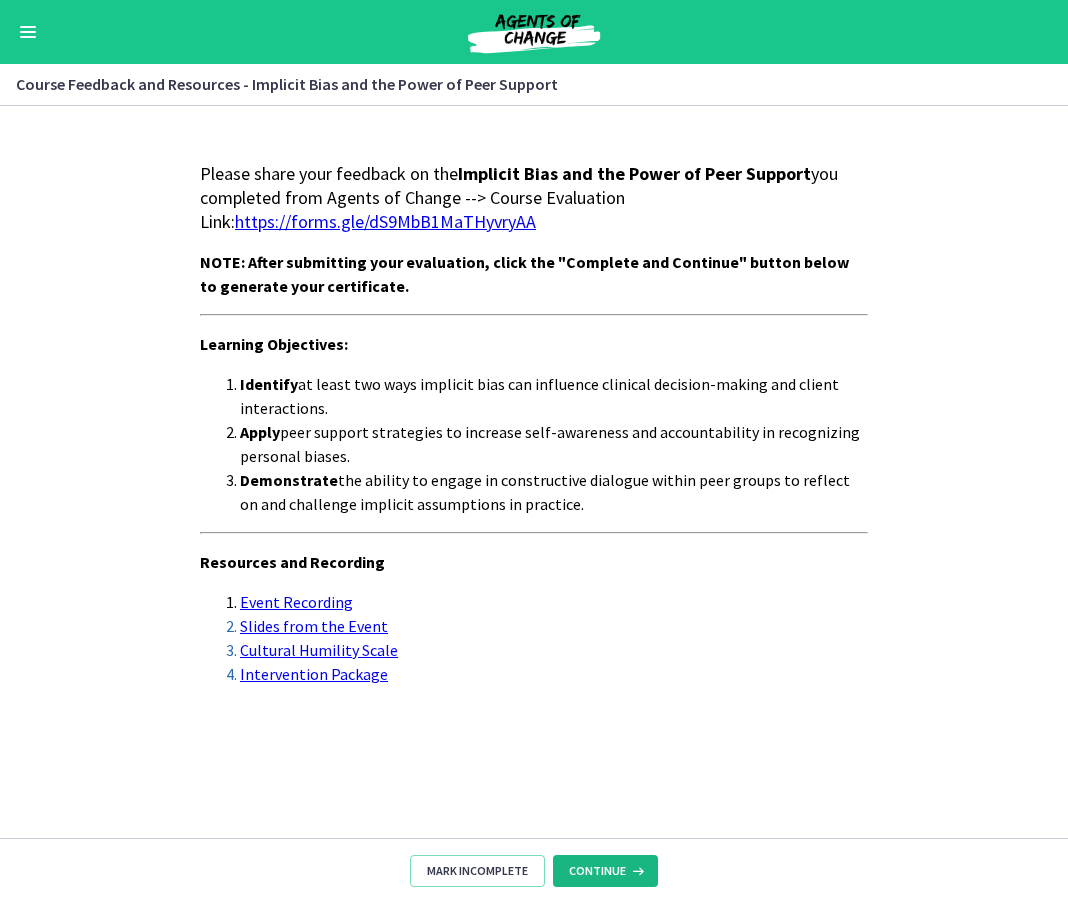click on "Continue" at bounding box center (597, 871) 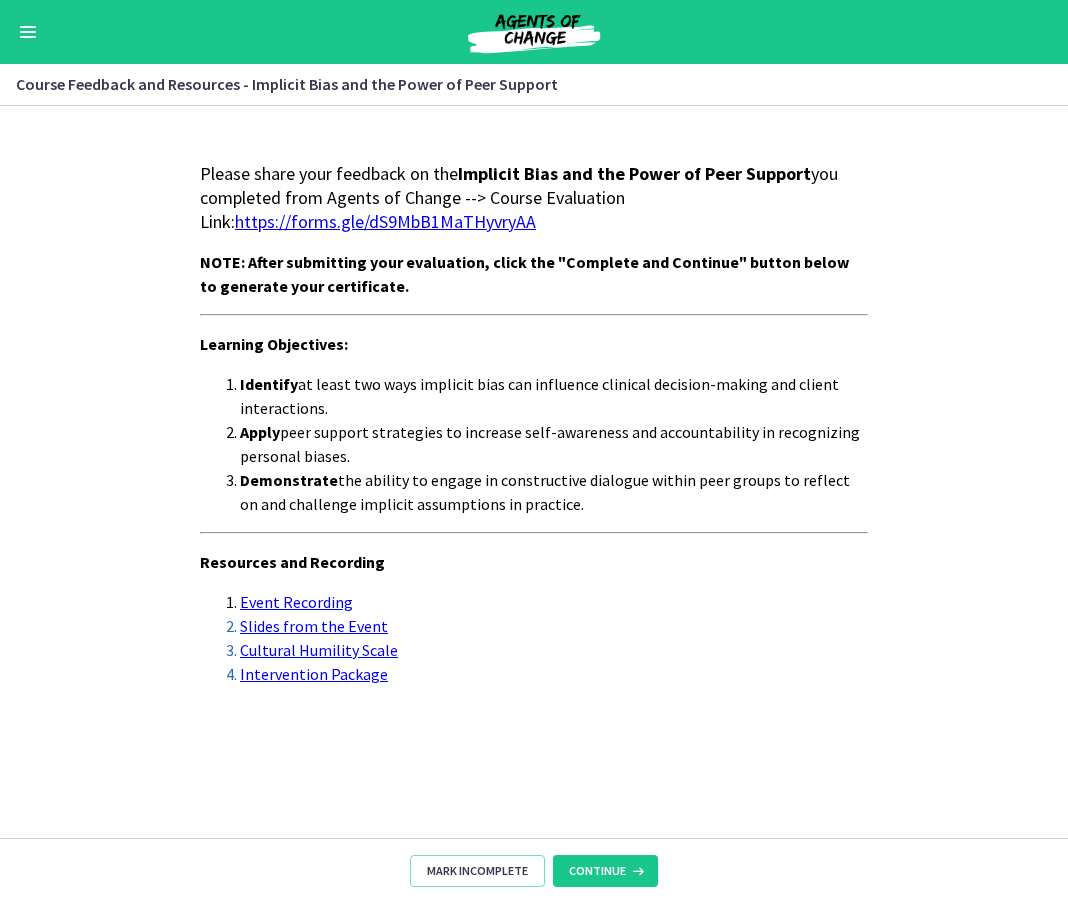 click at bounding box center [28, 32] 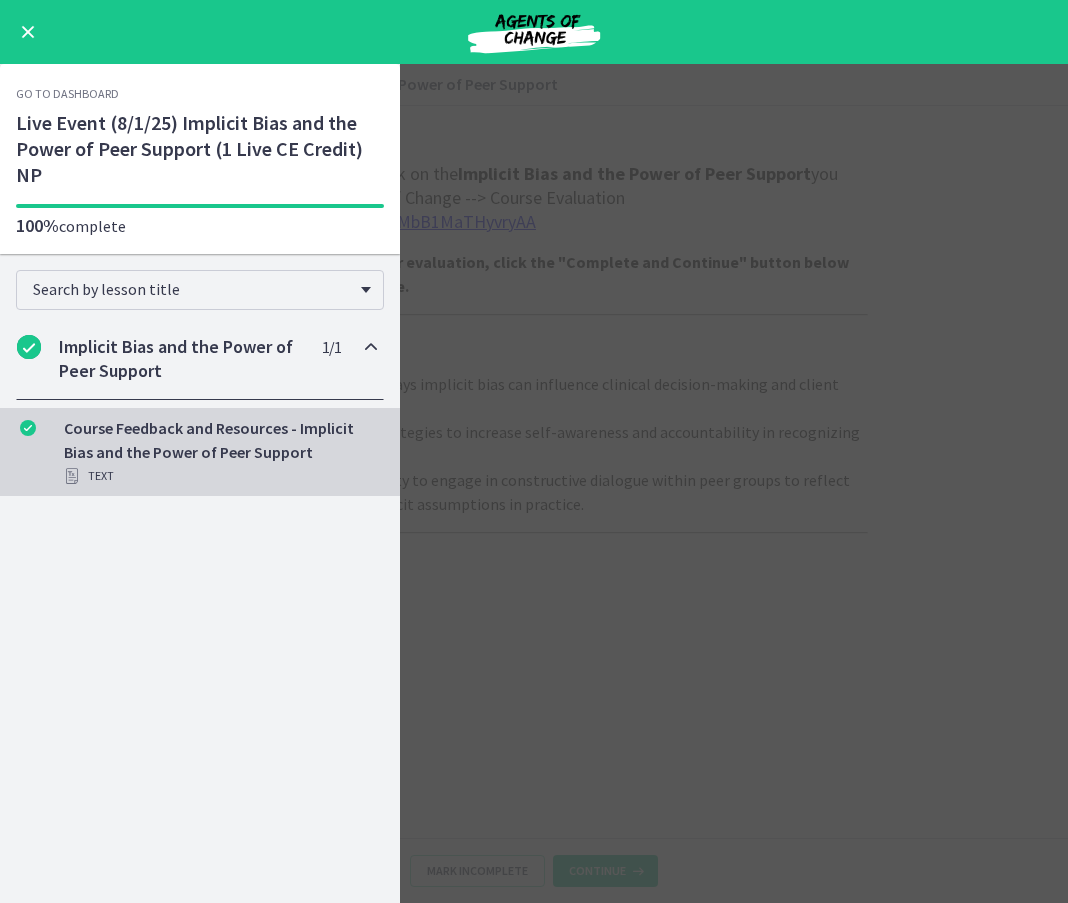 click at bounding box center (28, 32) 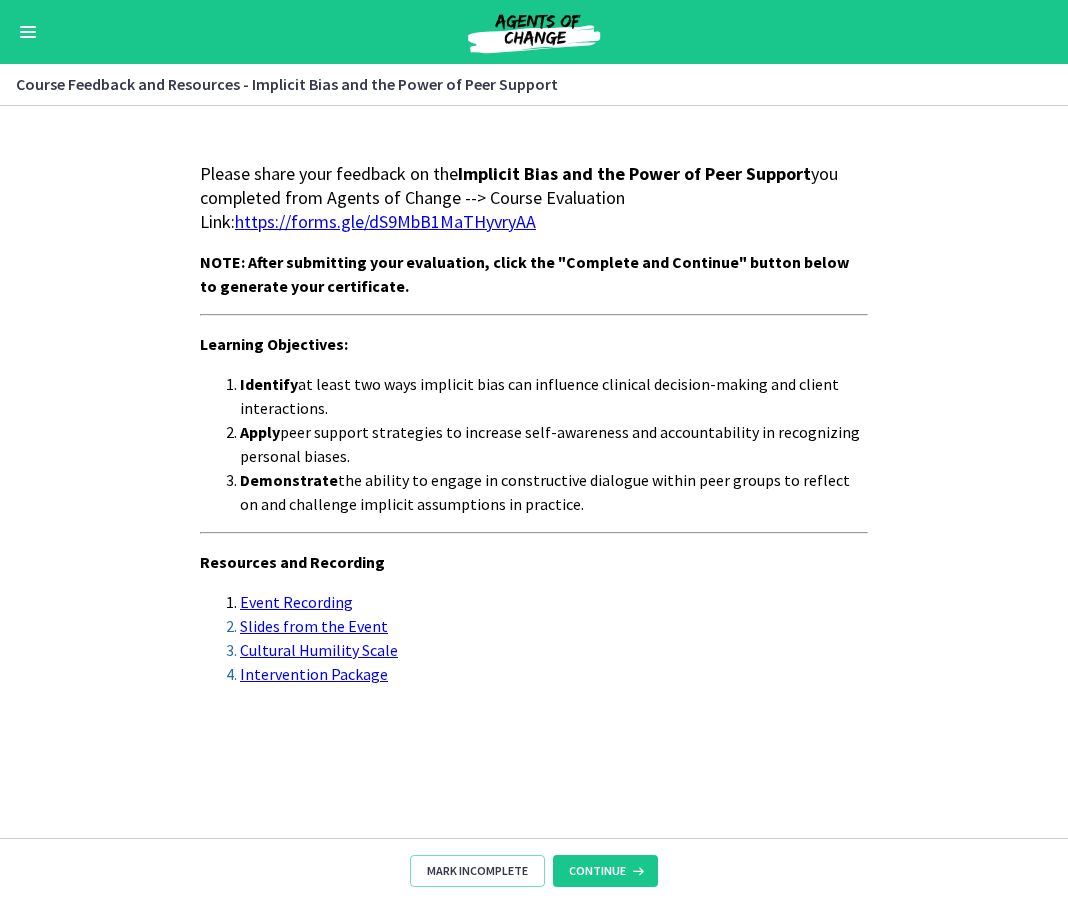 click at bounding box center [28, 32] 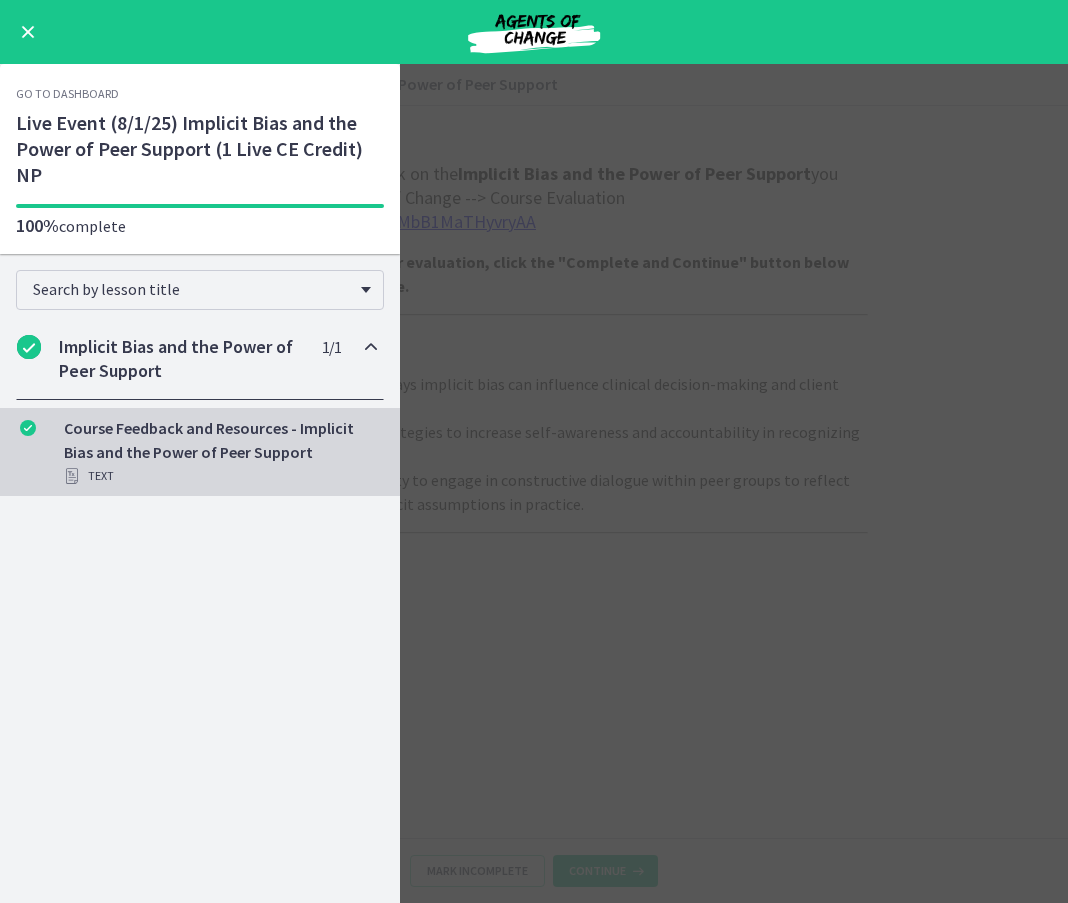 click on "Go to Dashboard" at bounding box center (67, 94) 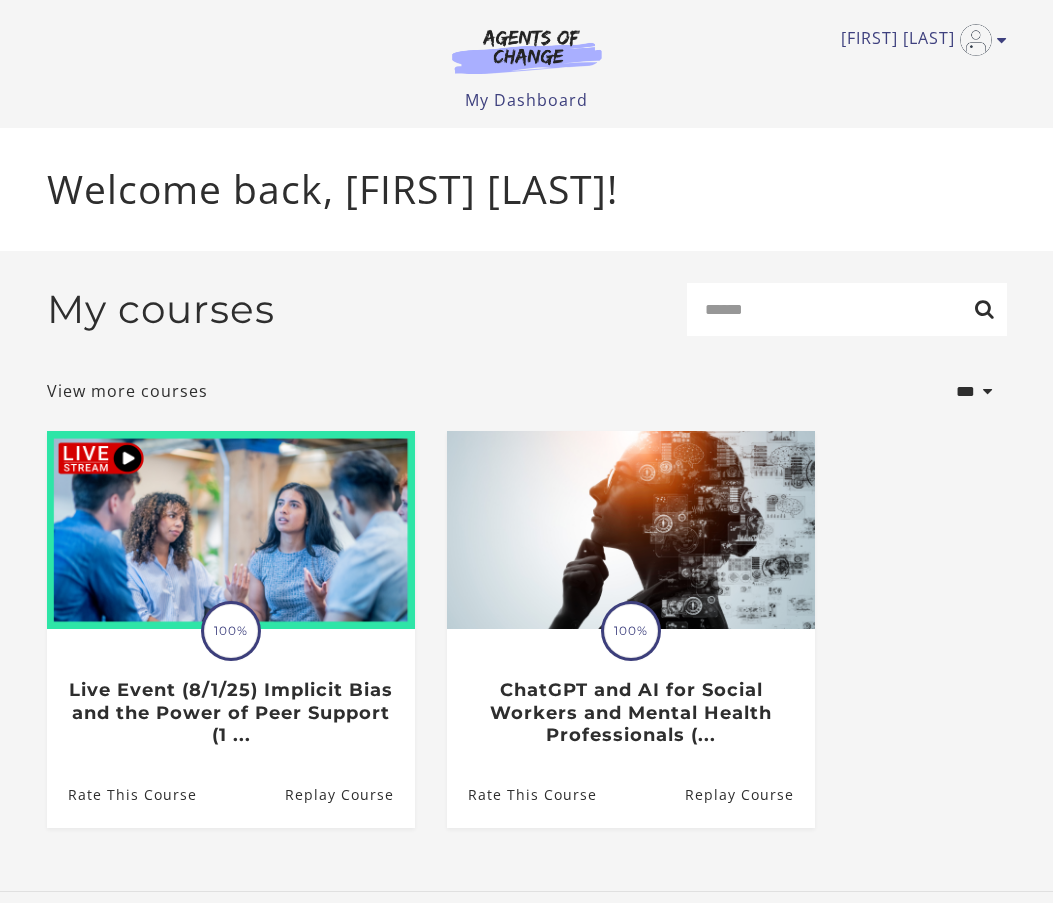 scroll, scrollTop: 0, scrollLeft: 0, axis: both 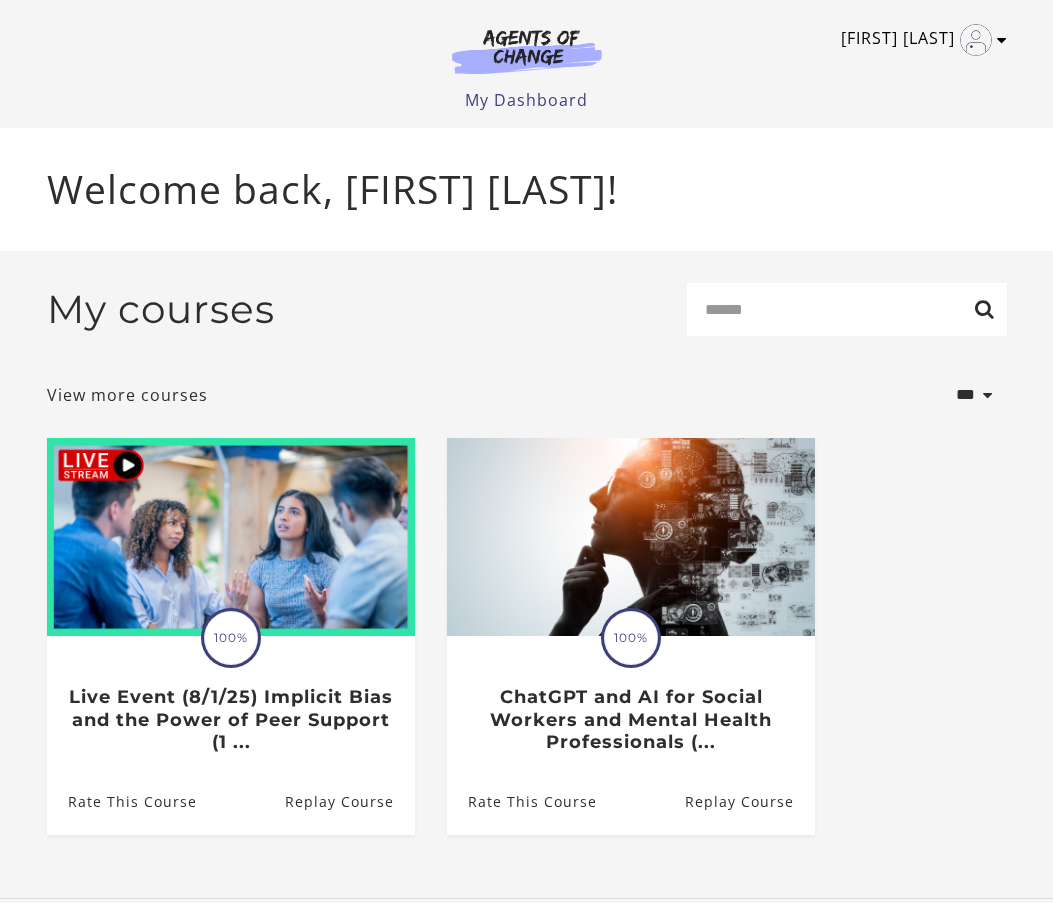 click at bounding box center (976, 40) 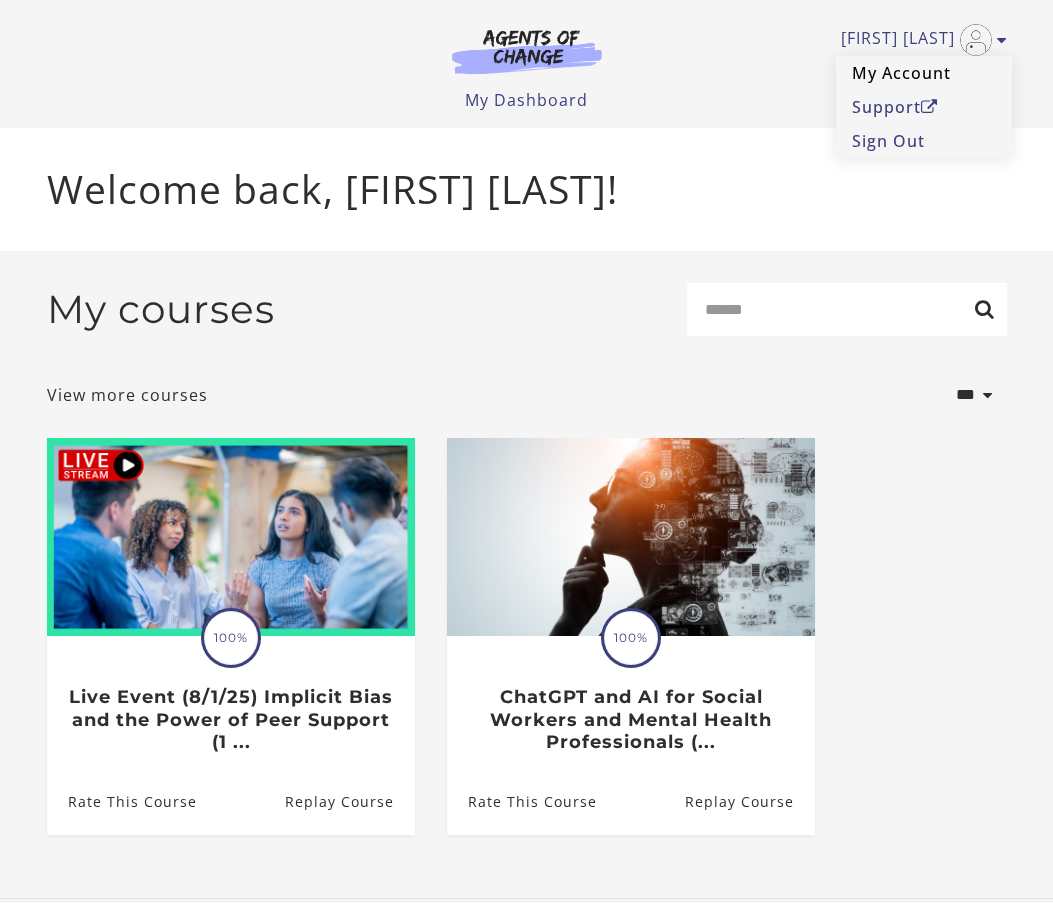 click on "My Account" at bounding box center (924, 73) 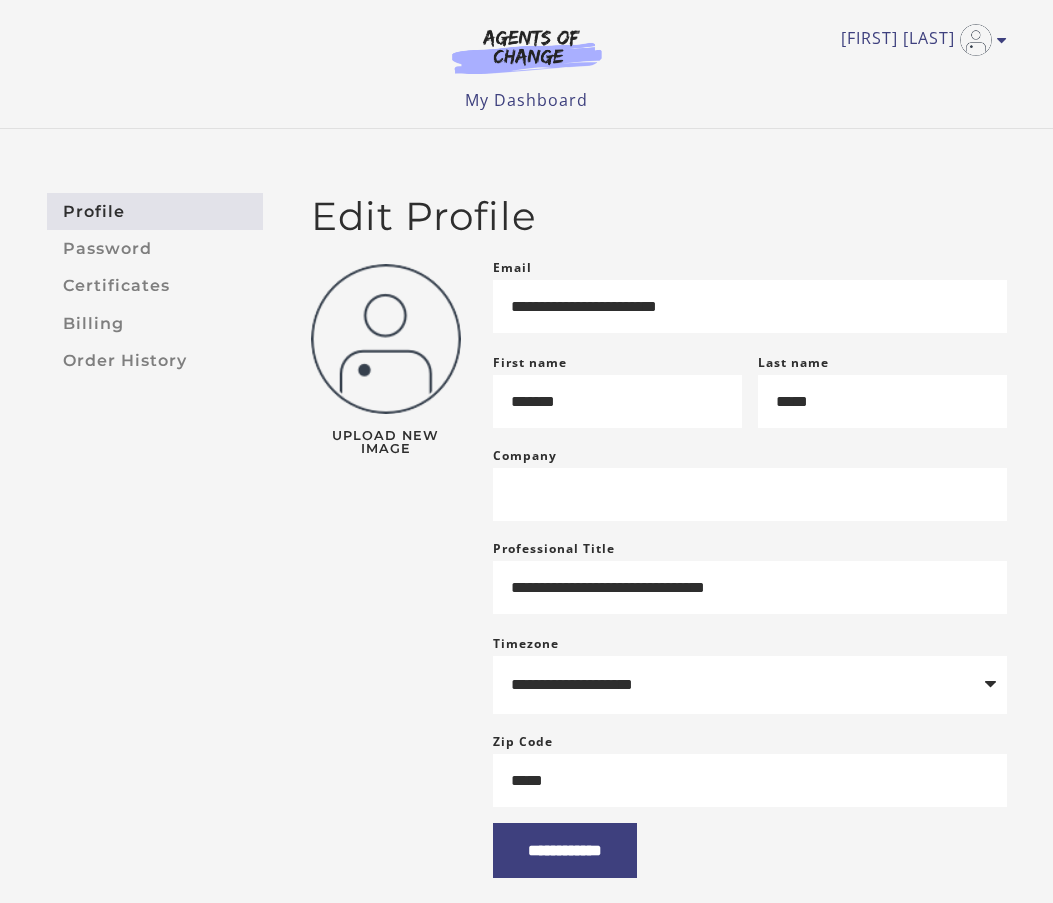 scroll, scrollTop: 0, scrollLeft: 0, axis: both 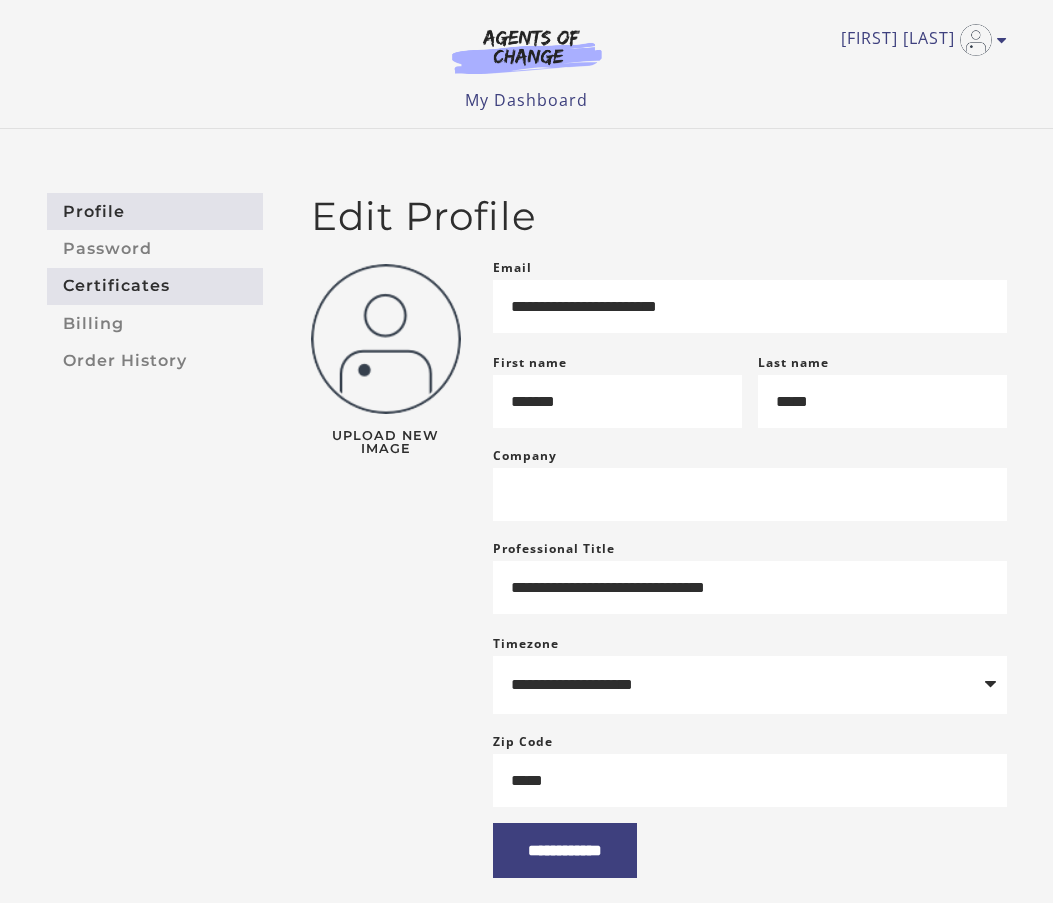 click on "Certificates" at bounding box center [155, 286] 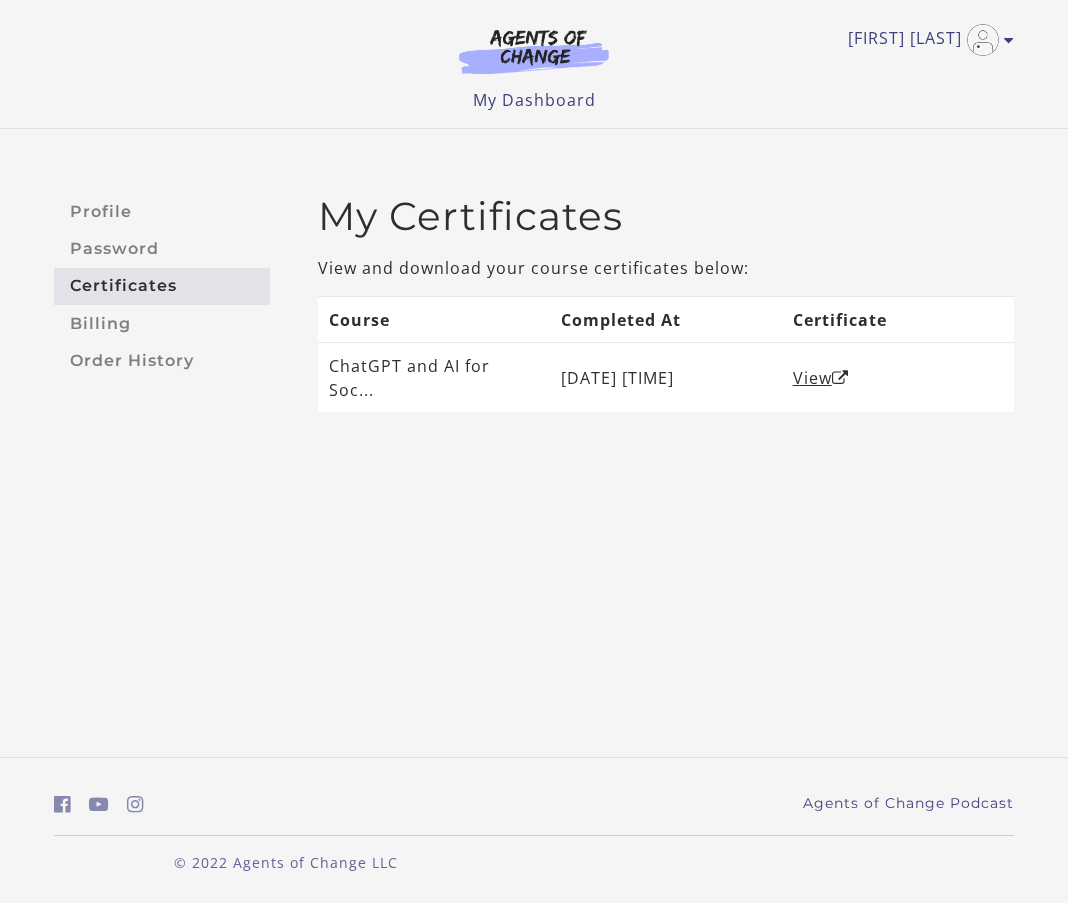 scroll, scrollTop: 0, scrollLeft: 0, axis: both 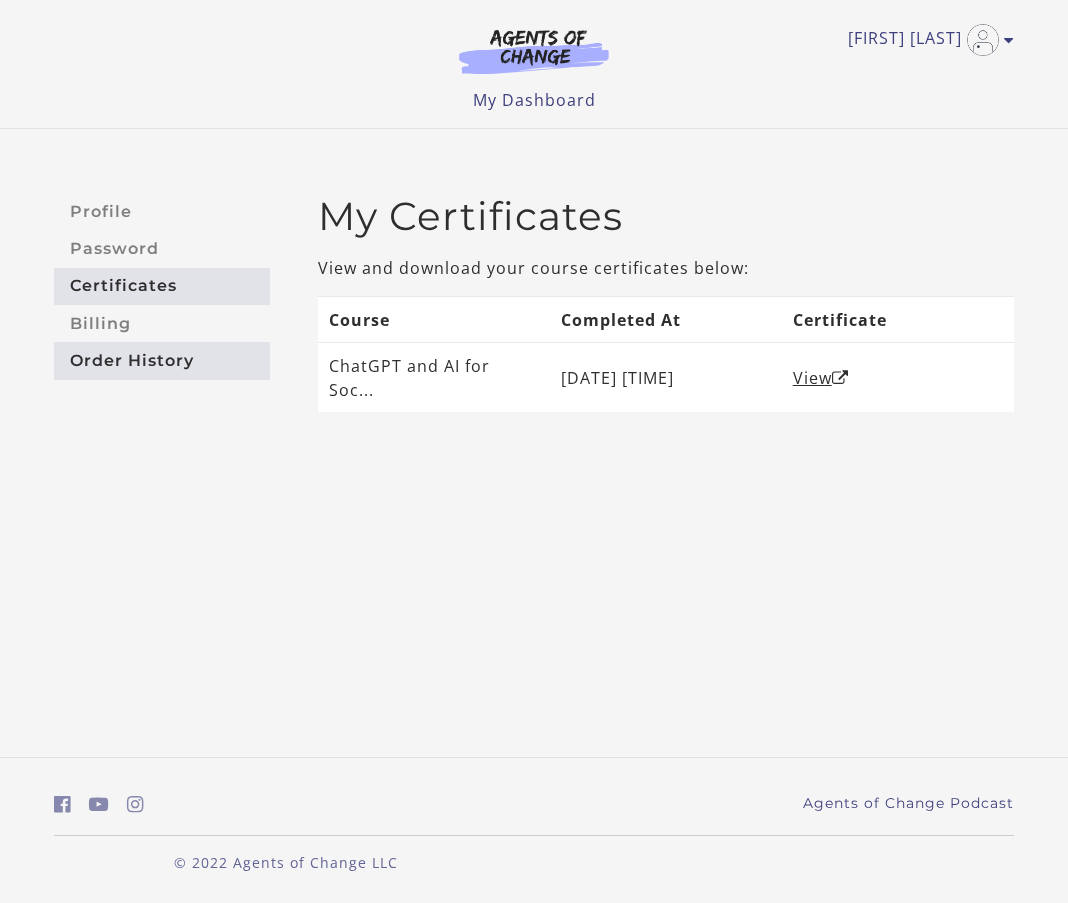 click on "Order History" at bounding box center (162, 360) 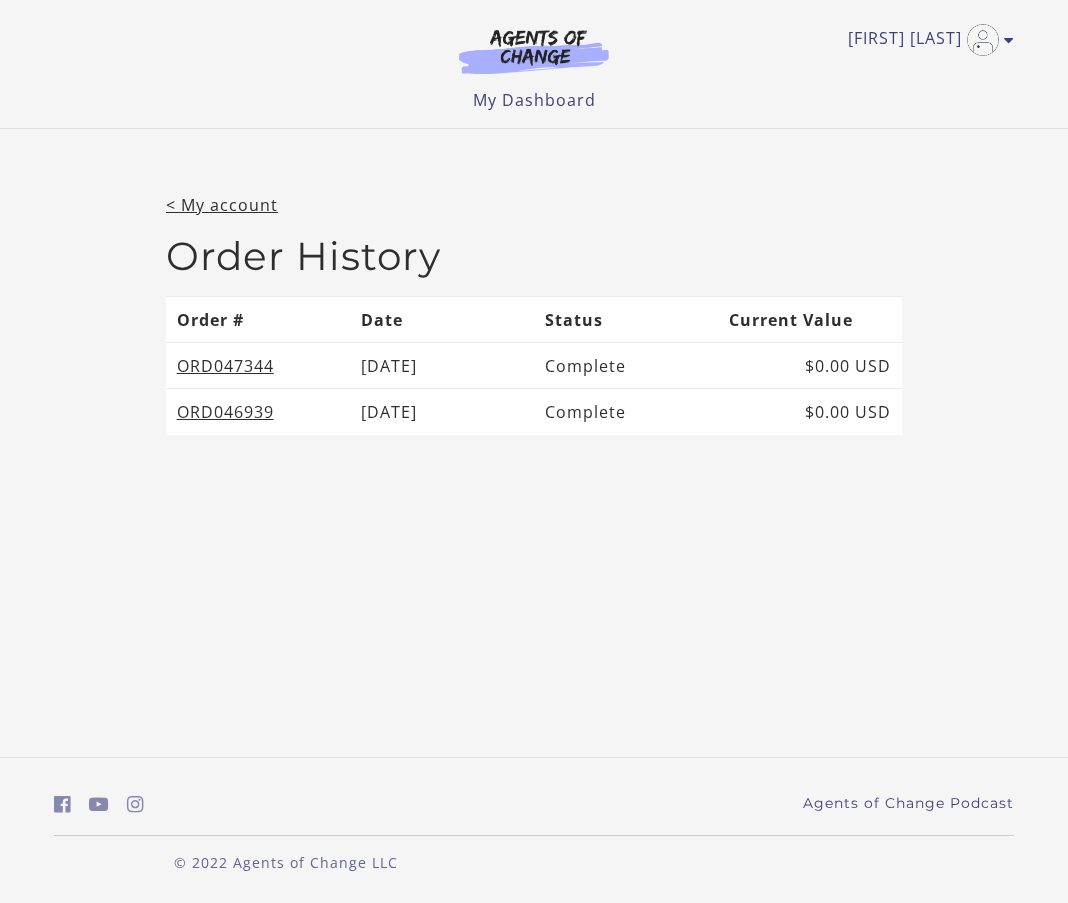scroll, scrollTop: 0, scrollLeft: 0, axis: both 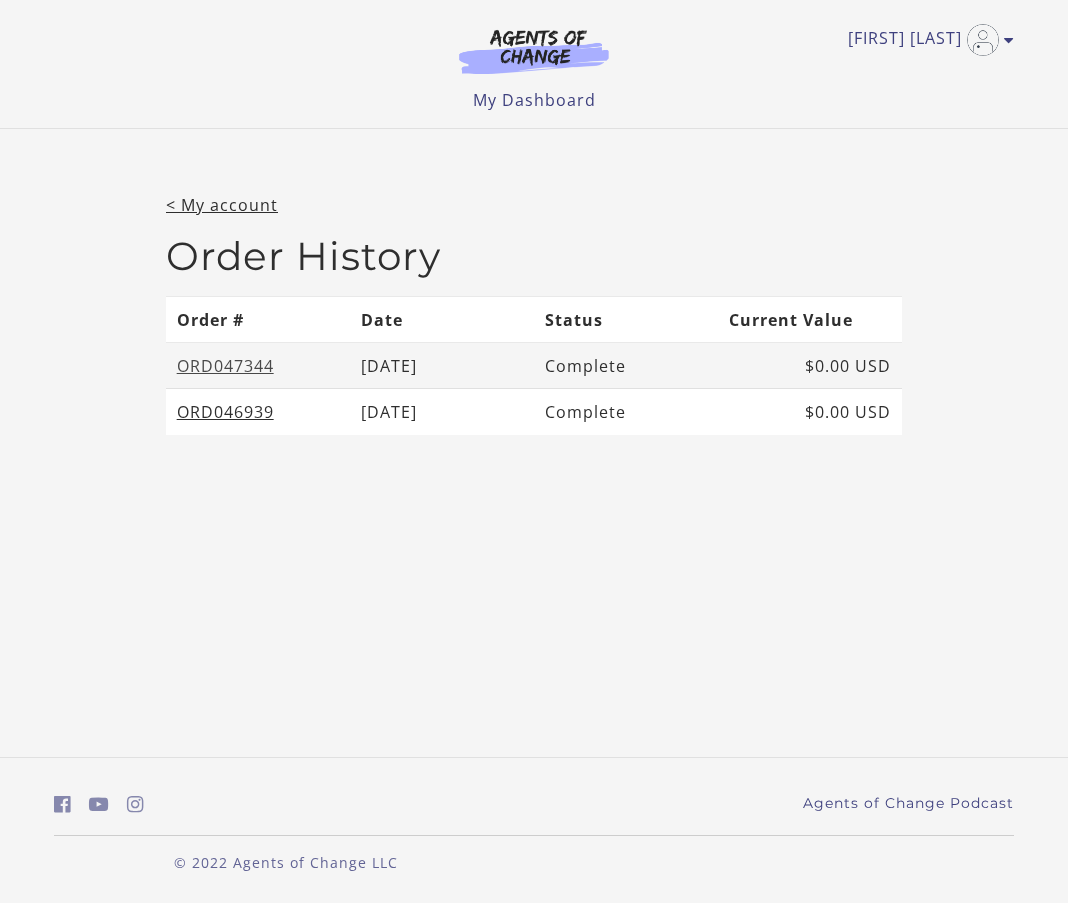 click on "ORD047344" at bounding box center [225, 366] 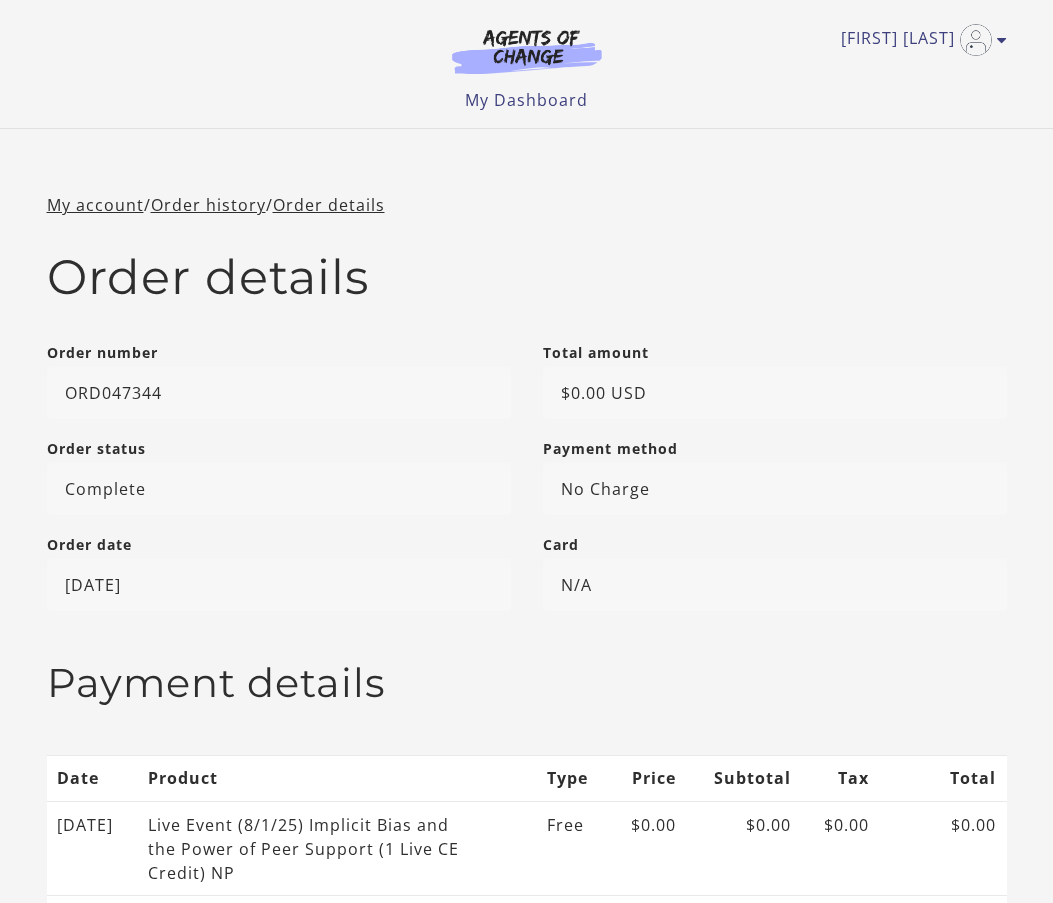 scroll, scrollTop: 0, scrollLeft: 0, axis: both 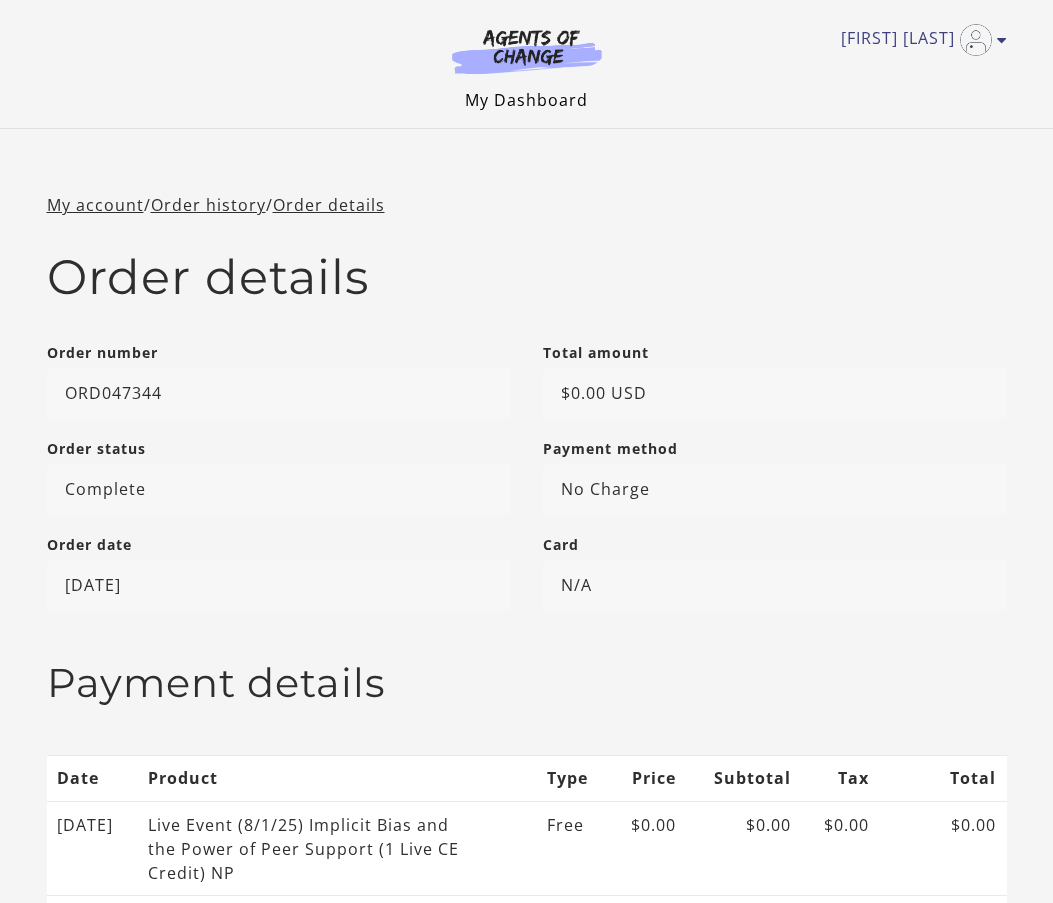 click on "My Dashboard" at bounding box center [526, 100] 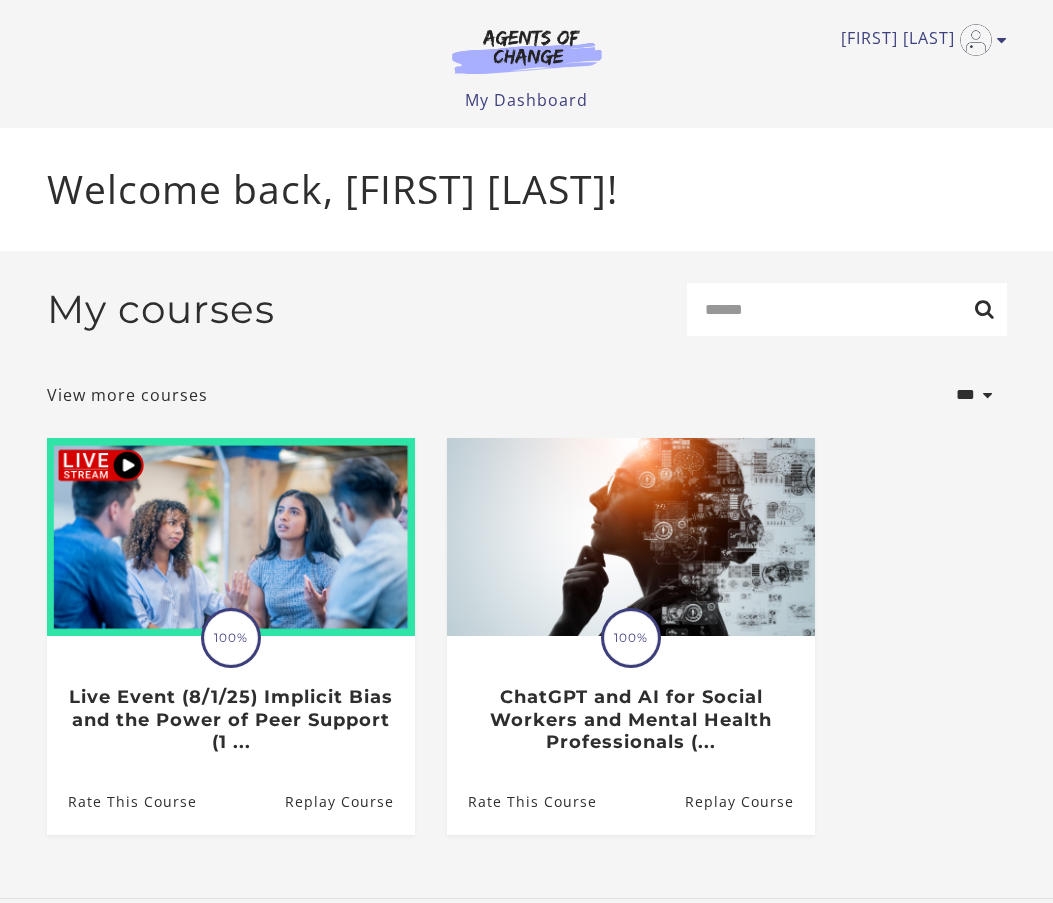 scroll, scrollTop: 0, scrollLeft: 0, axis: both 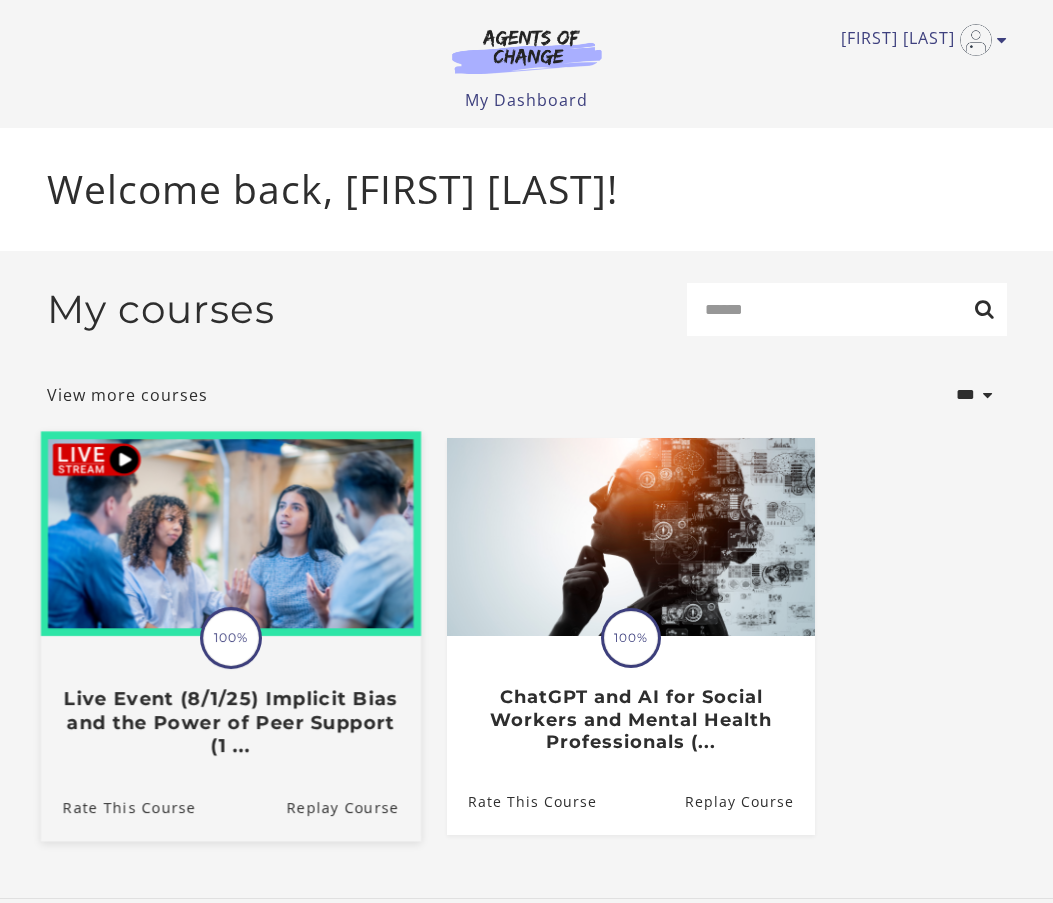 click on "Live Event (8/1/25) Implicit Bias and the Power of Peer Support (1 ..." at bounding box center (230, 722) 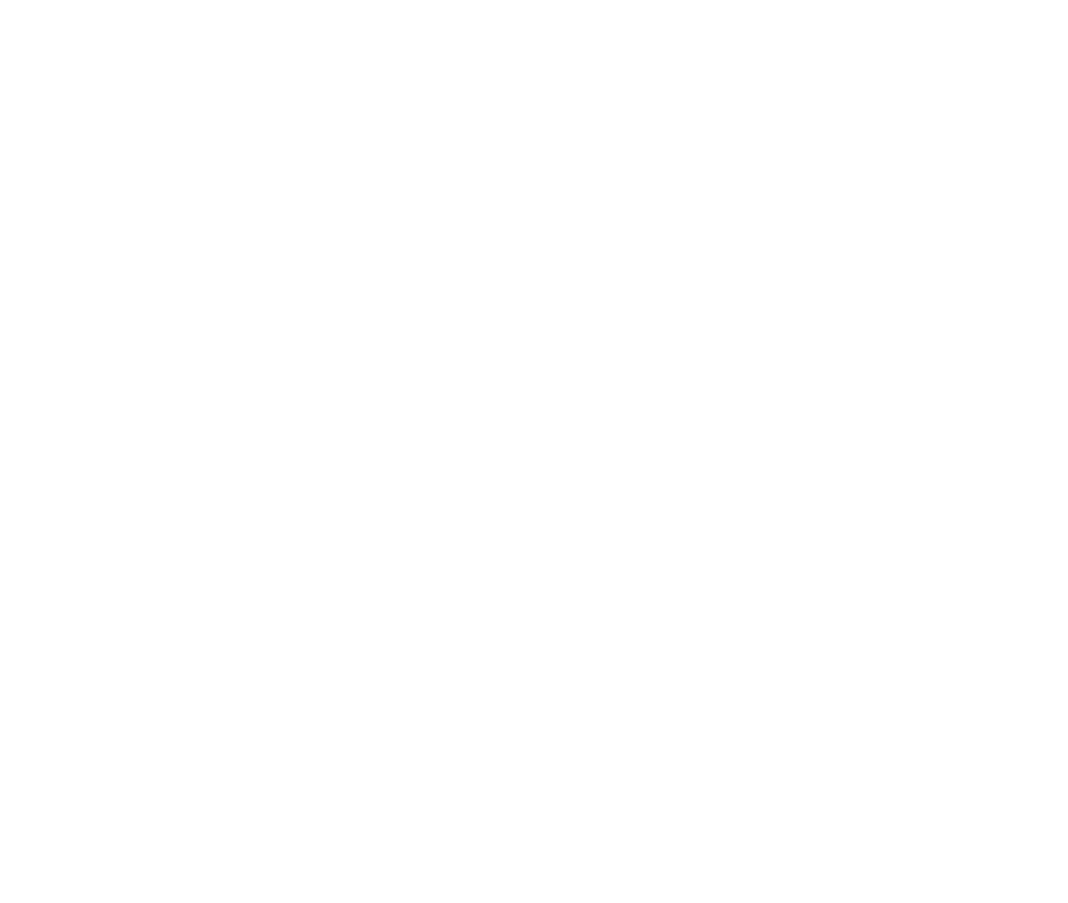 scroll, scrollTop: 0, scrollLeft: 0, axis: both 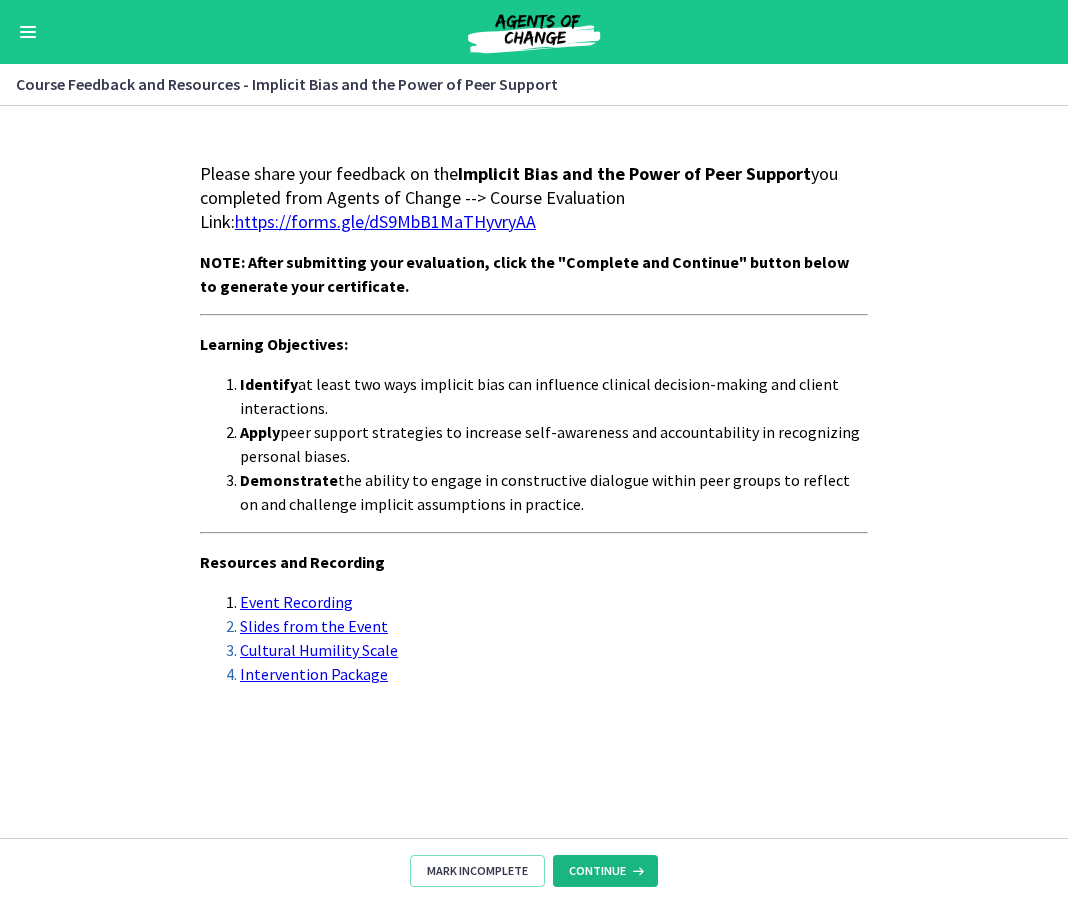 click on "Continue" at bounding box center (597, 871) 